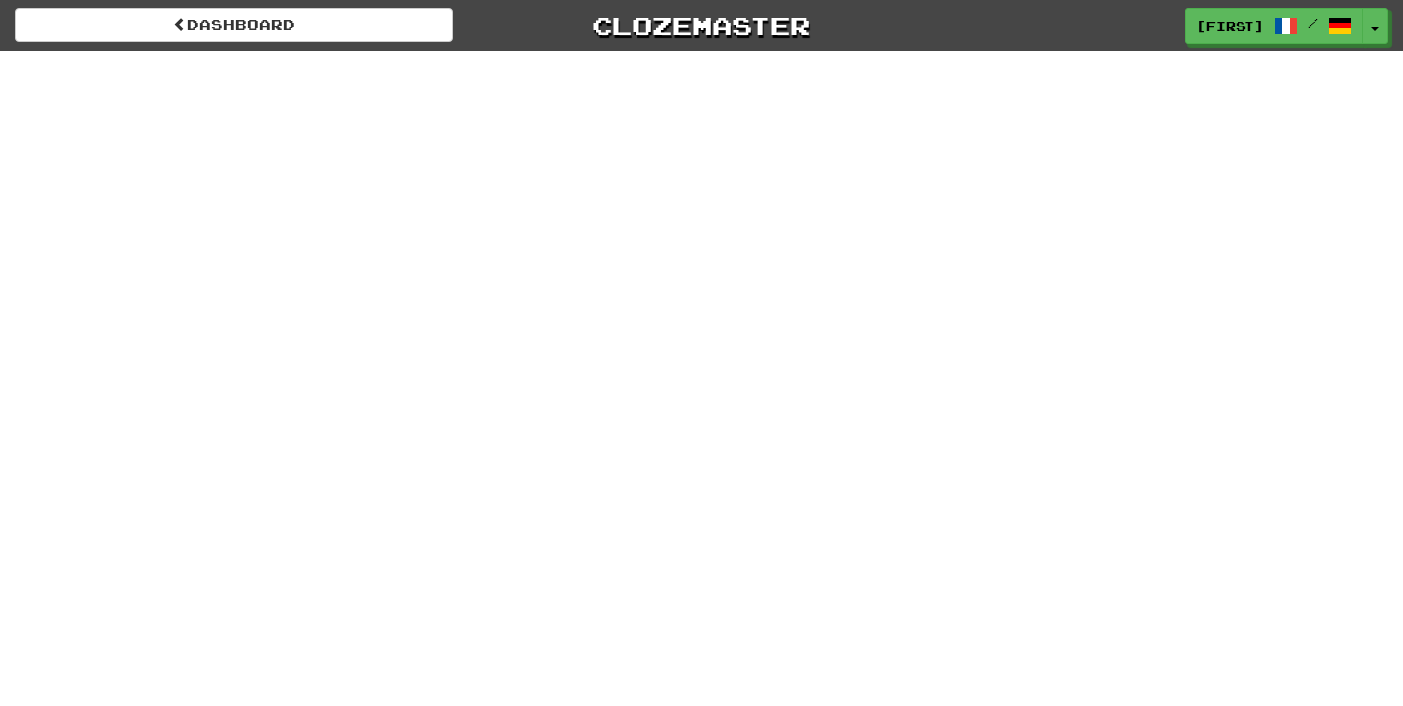 scroll, scrollTop: 0, scrollLeft: 0, axis: both 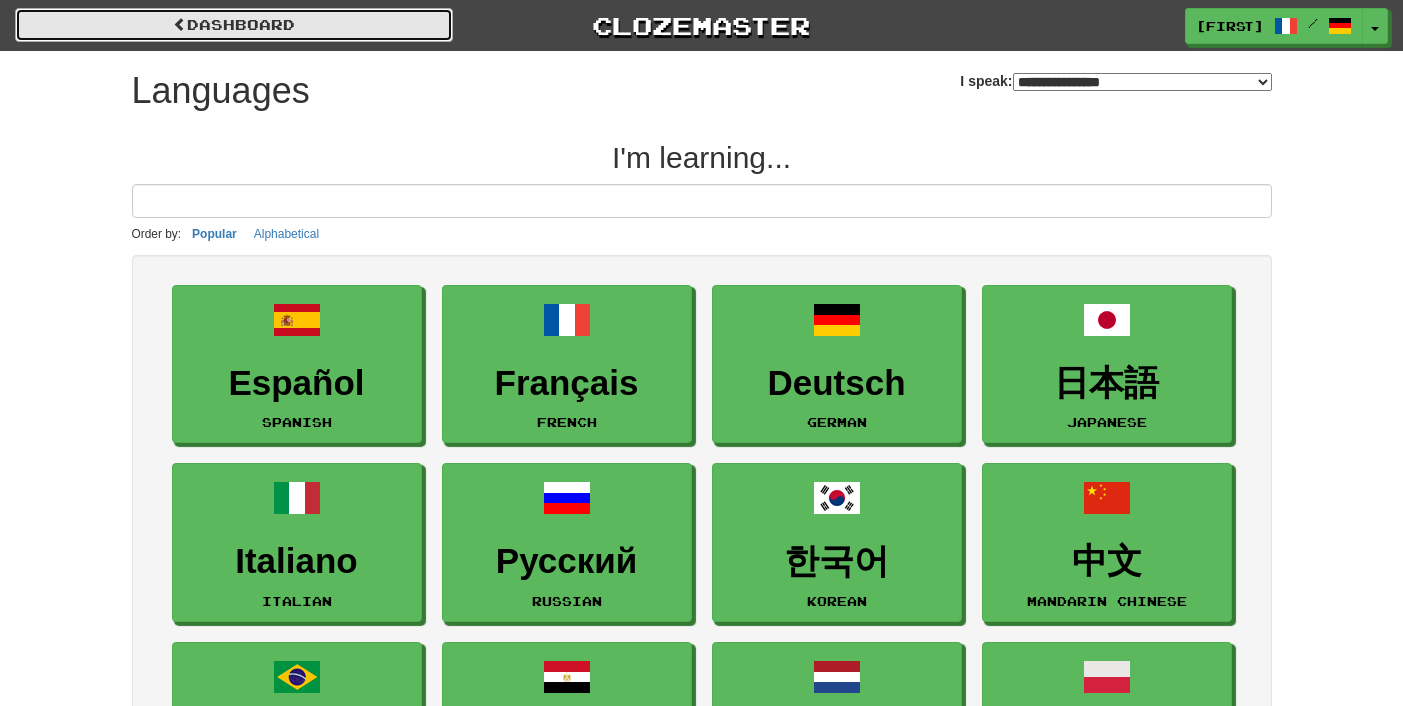 click on "dashboard" at bounding box center [234, 25] 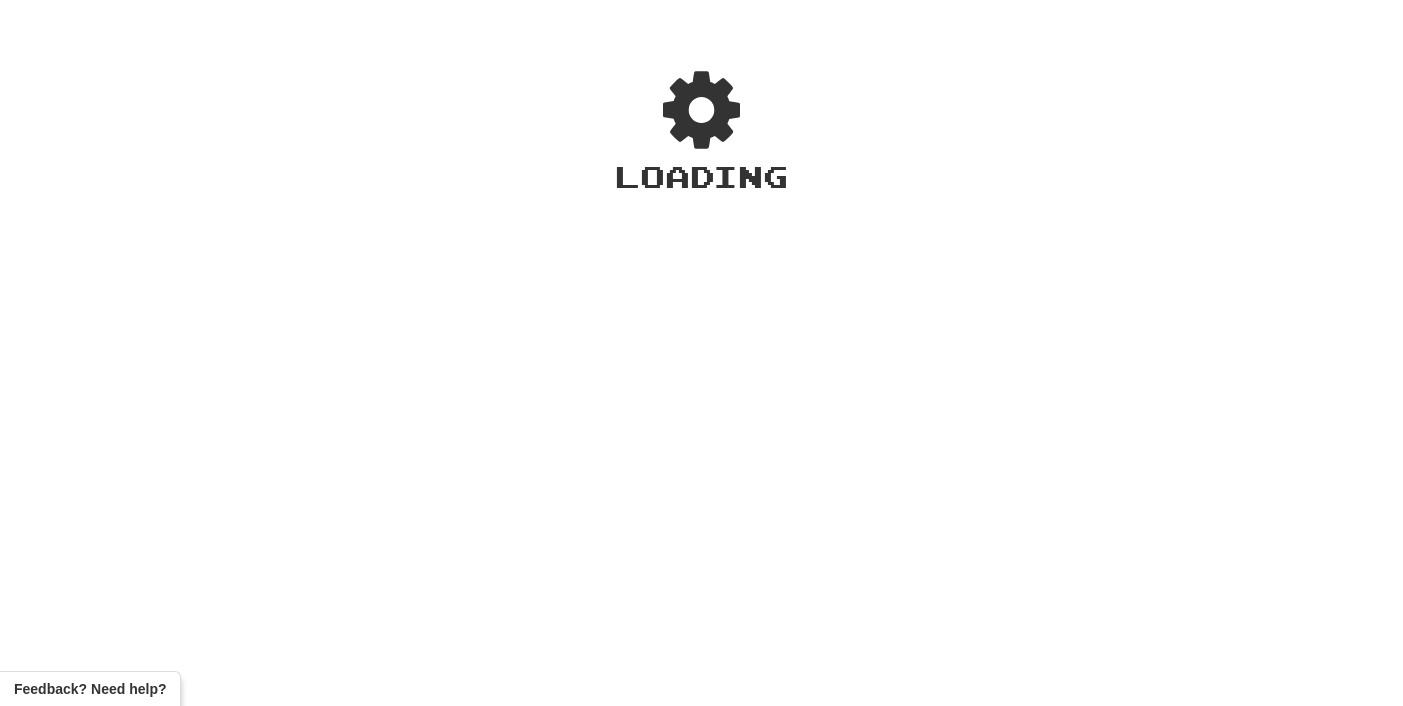 scroll, scrollTop: 0, scrollLeft: 0, axis: both 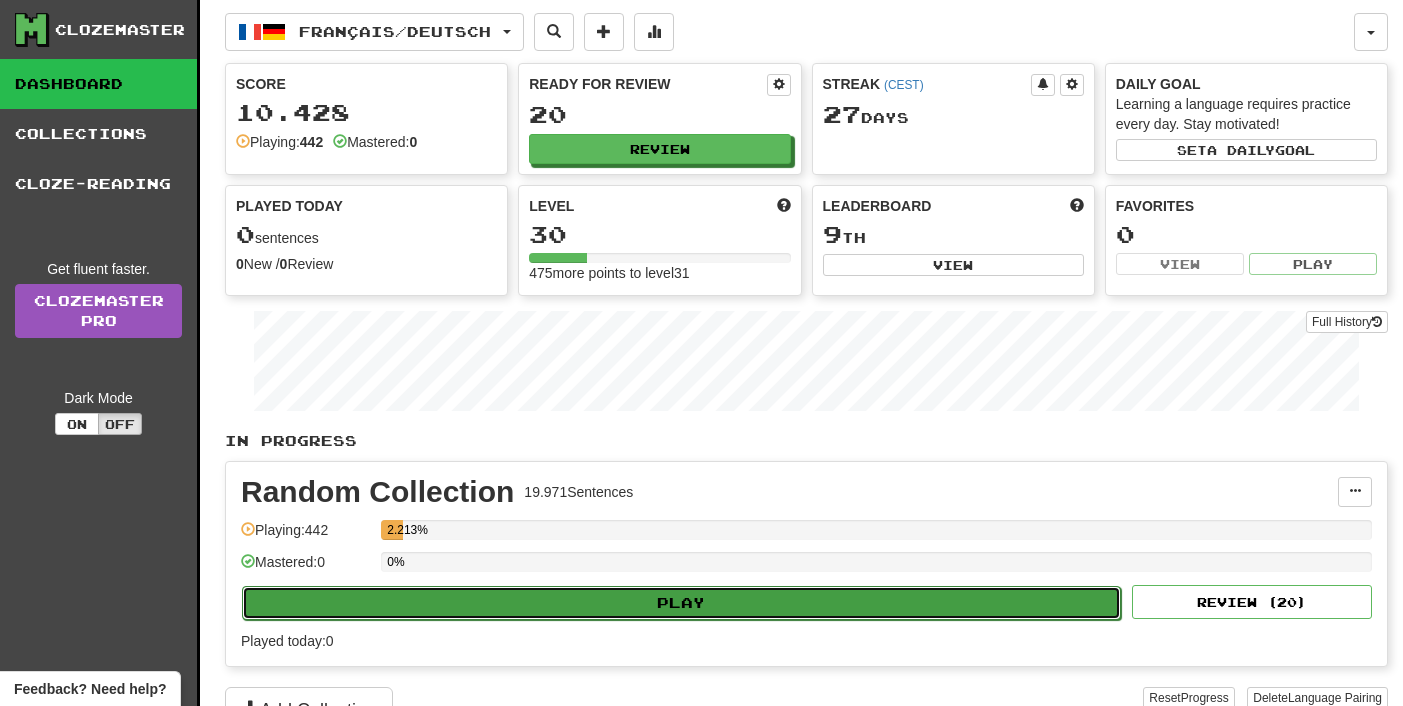 click on "Play" at bounding box center (681, 603) 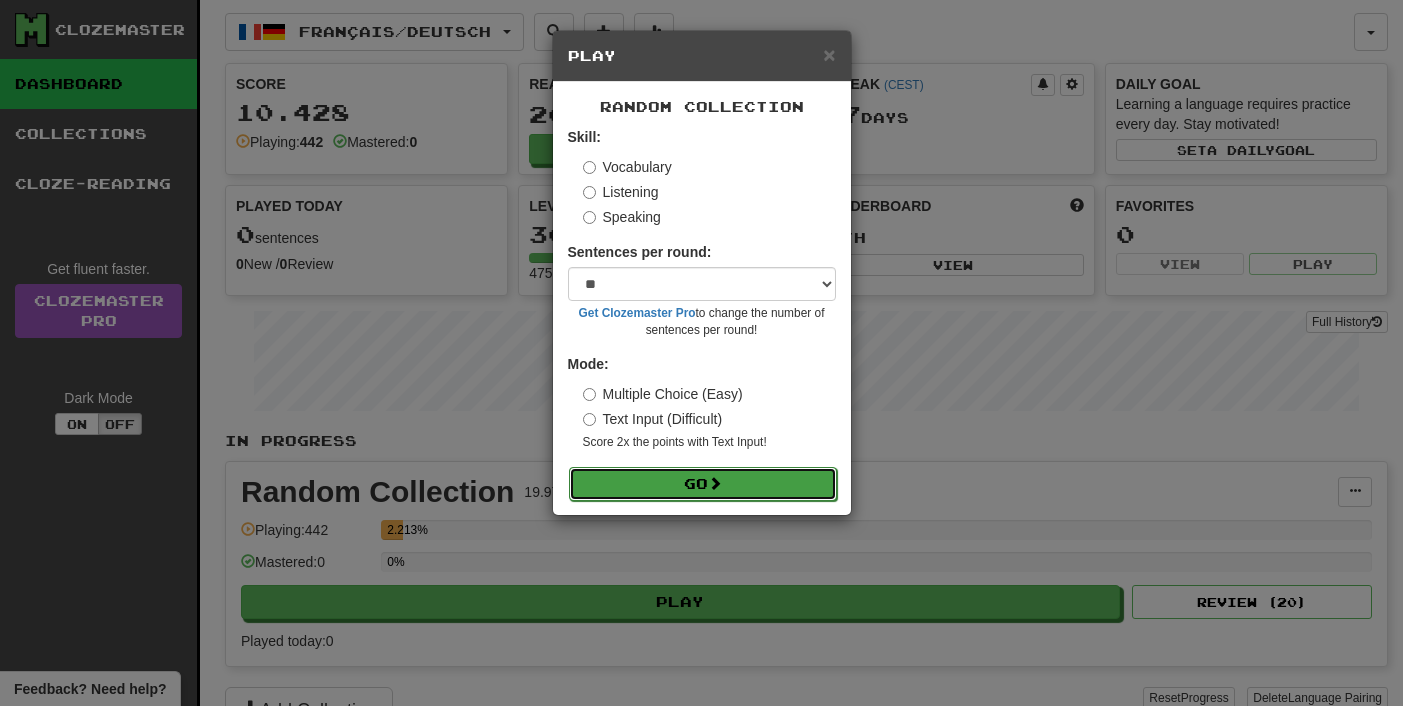 click on "Go" at bounding box center (703, 484) 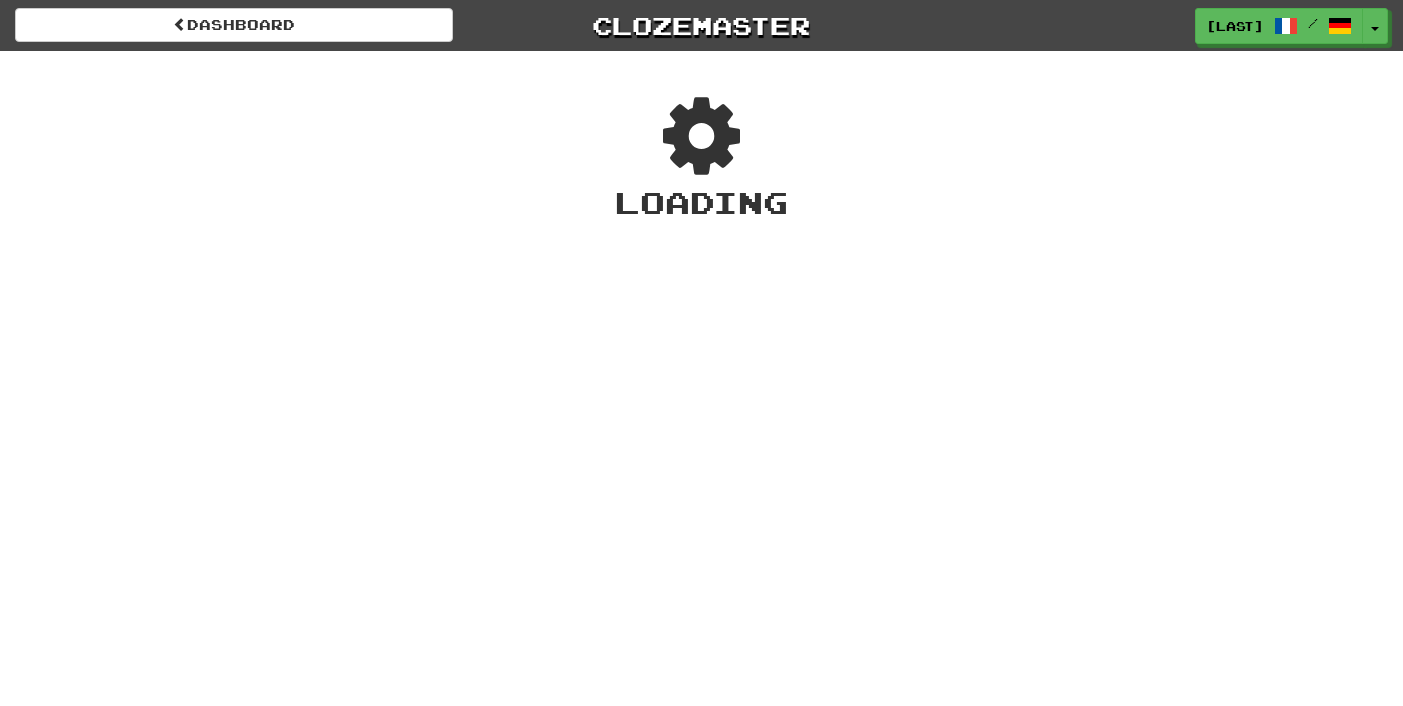 scroll, scrollTop: 0, scrollLeft: 0, axis: both 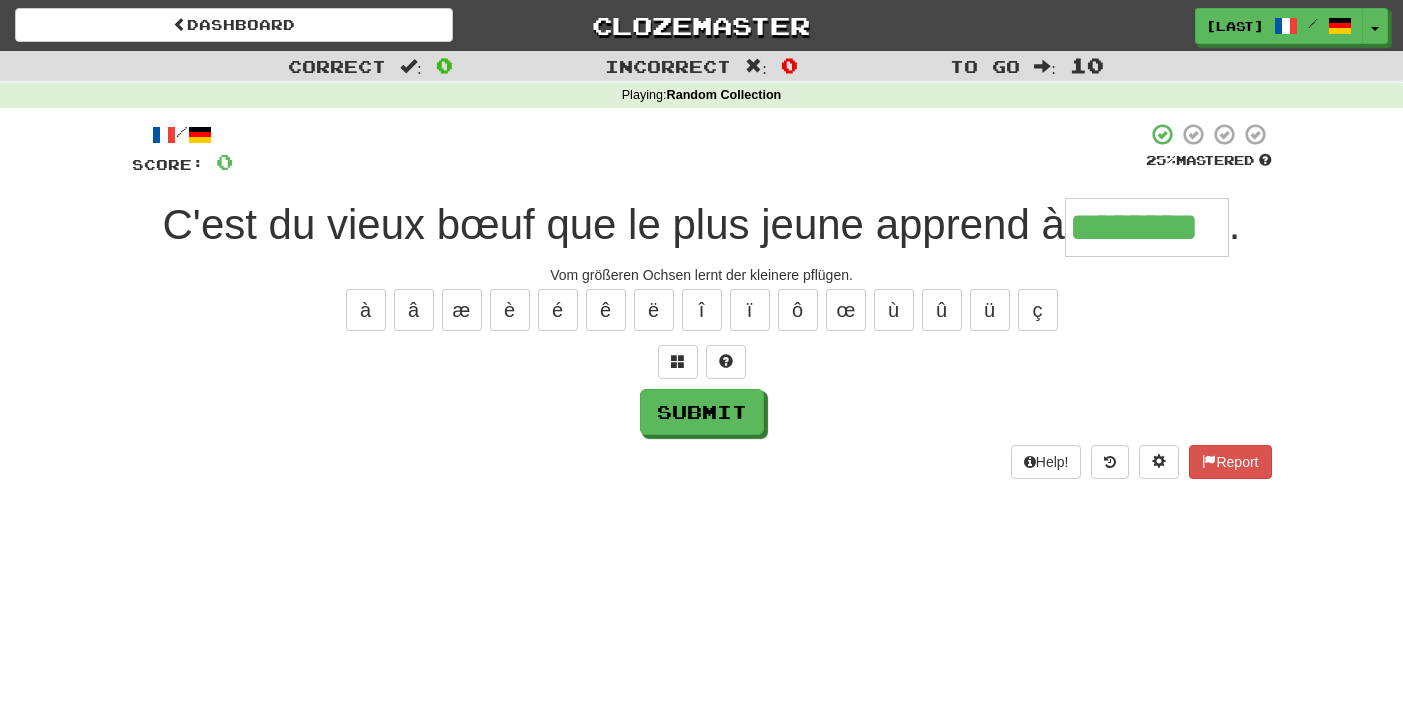 type on "********" 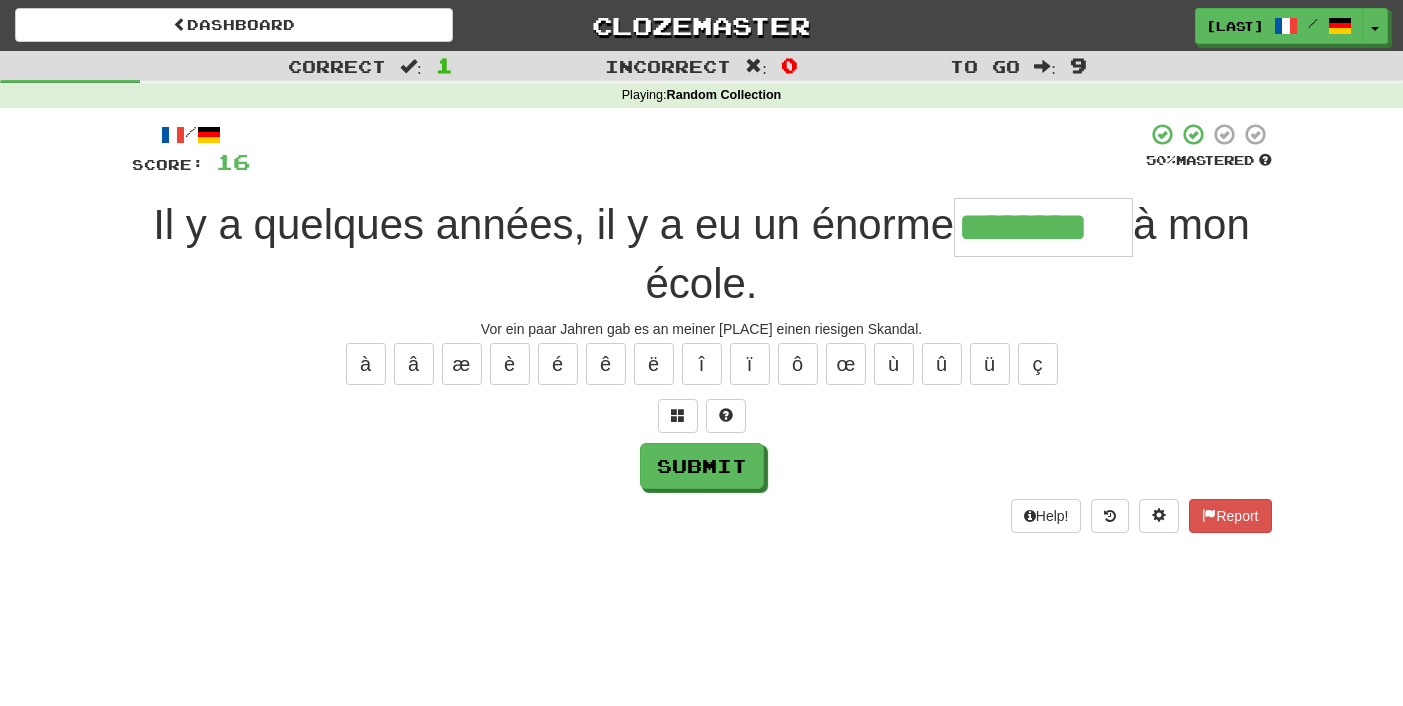 type on "********" 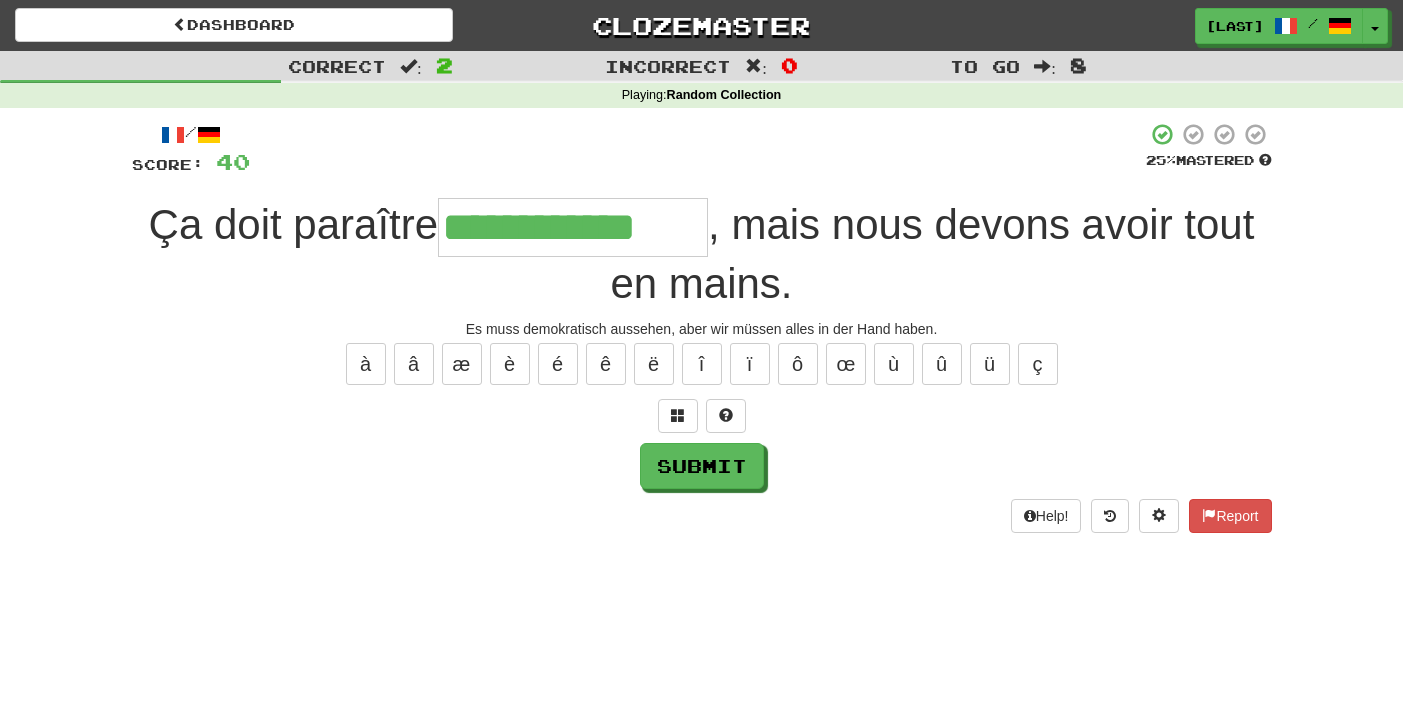 type on "**********" 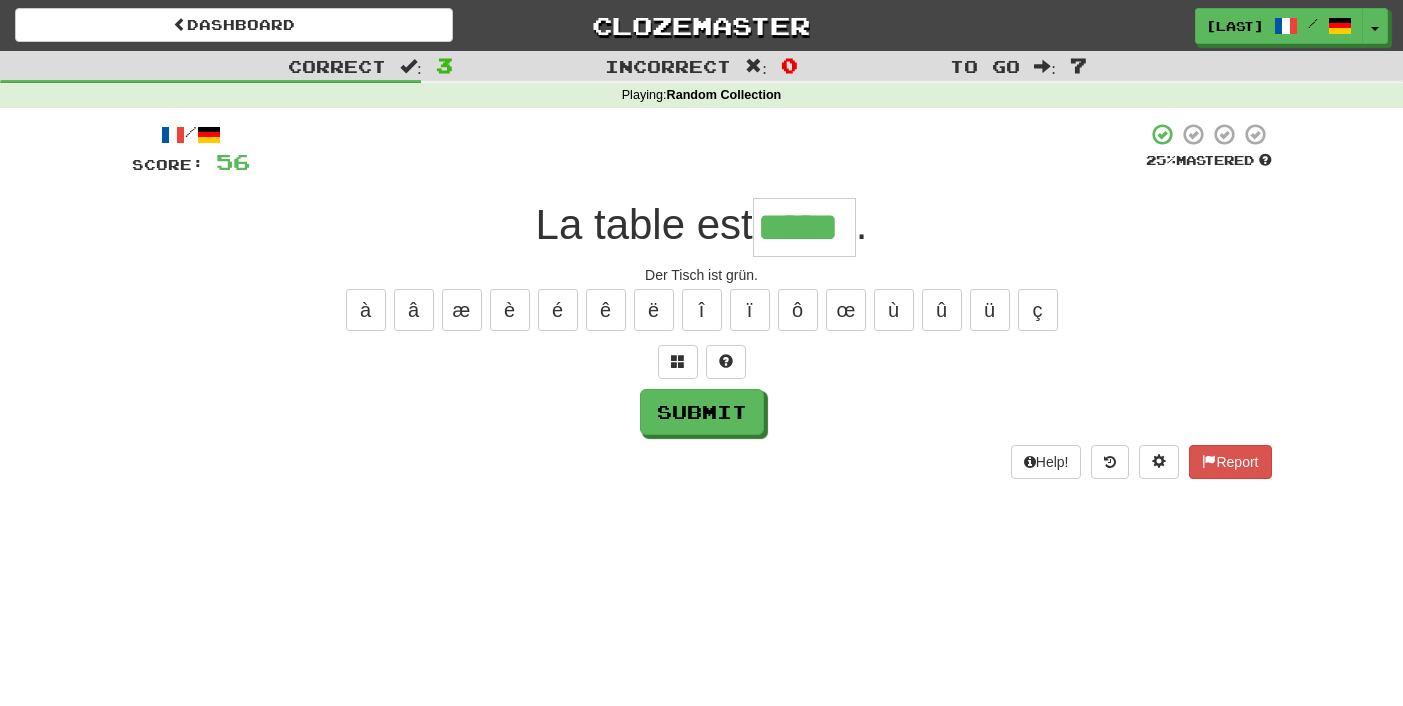 type on "*****" 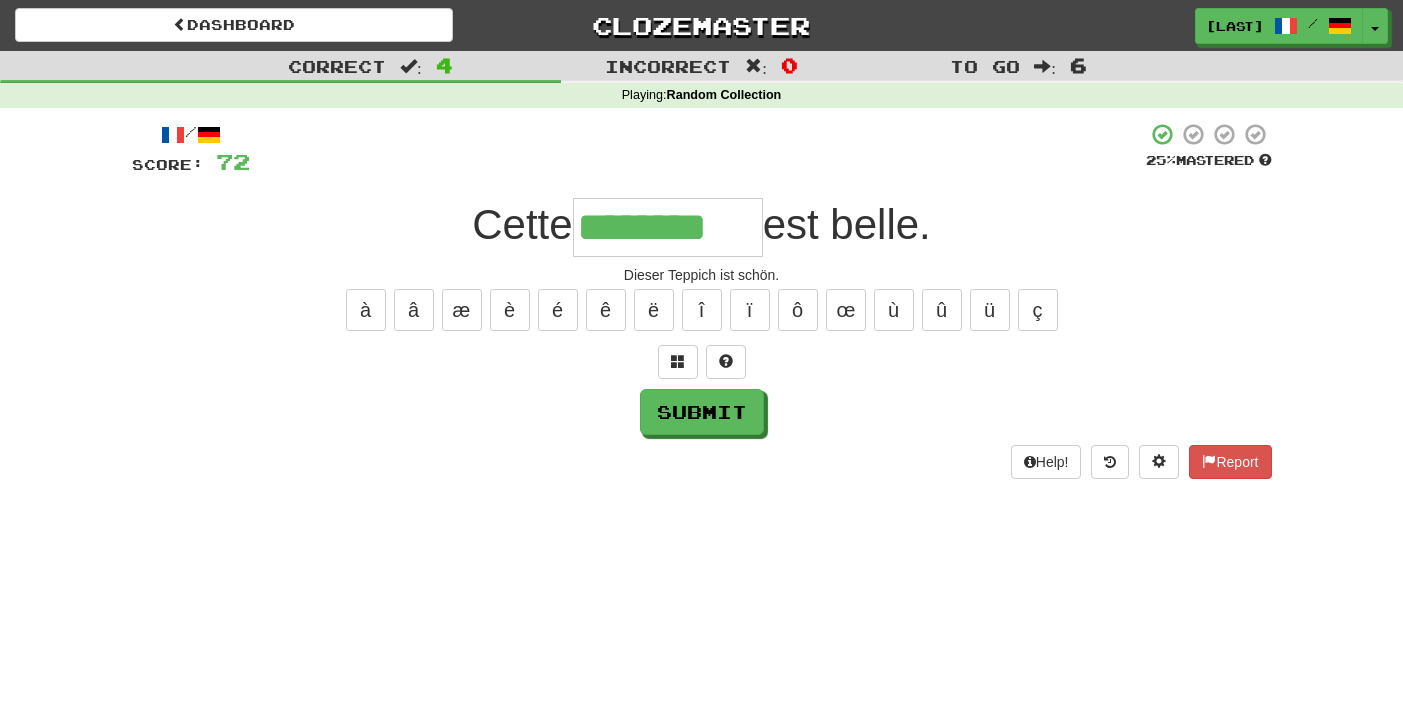 type on "********" 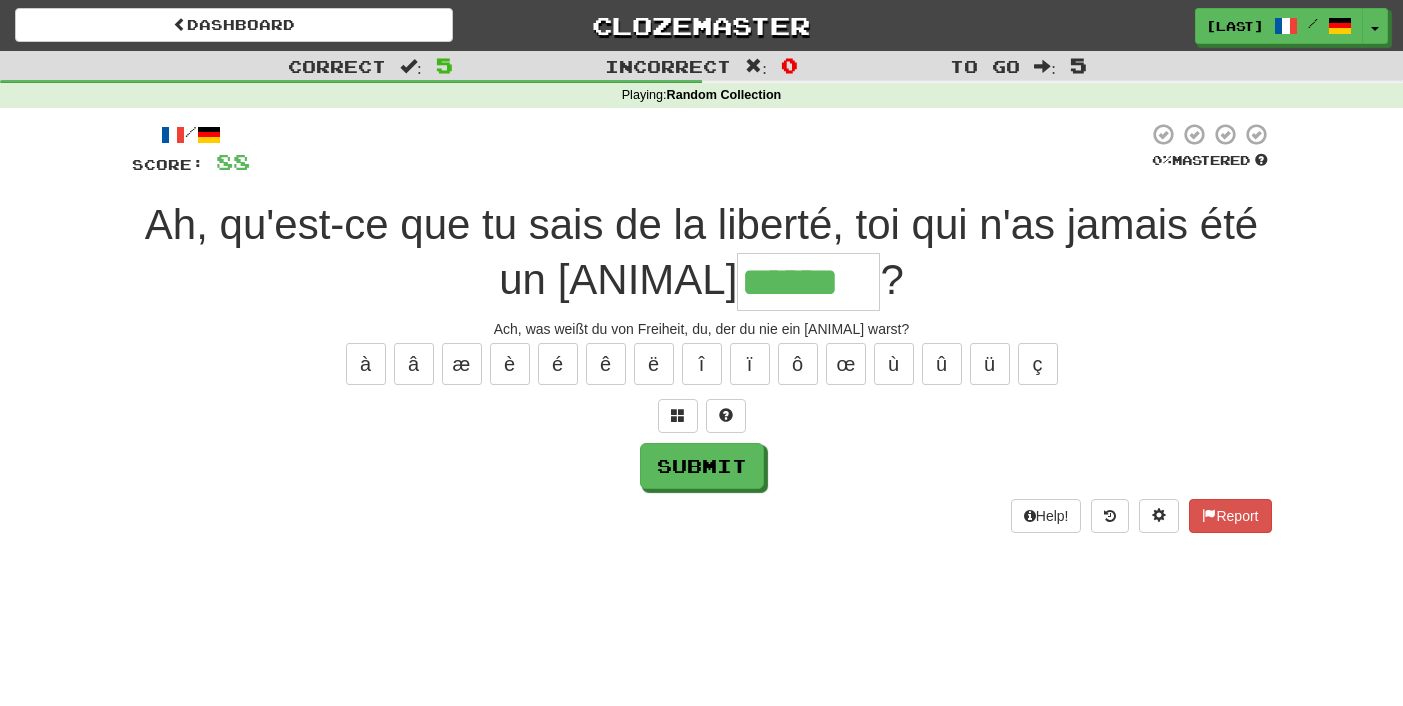 type on "******" 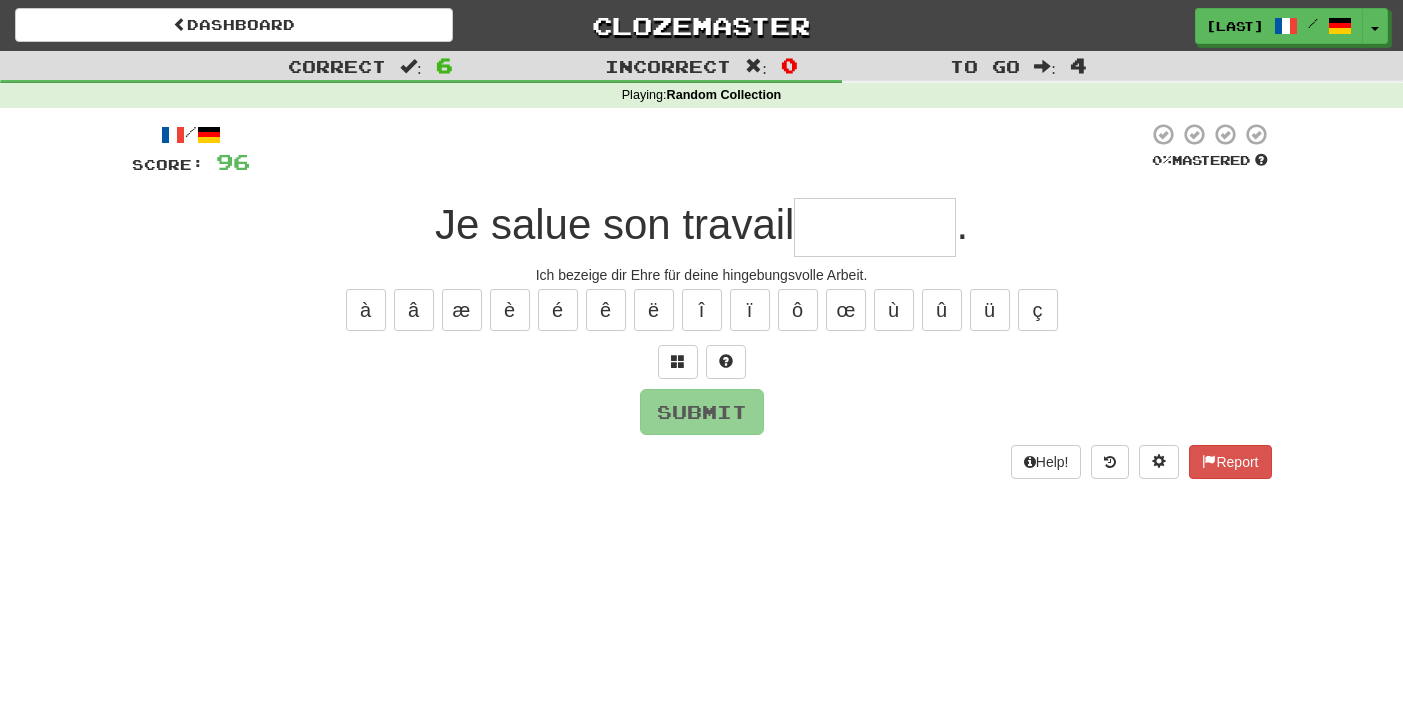 type on "*" 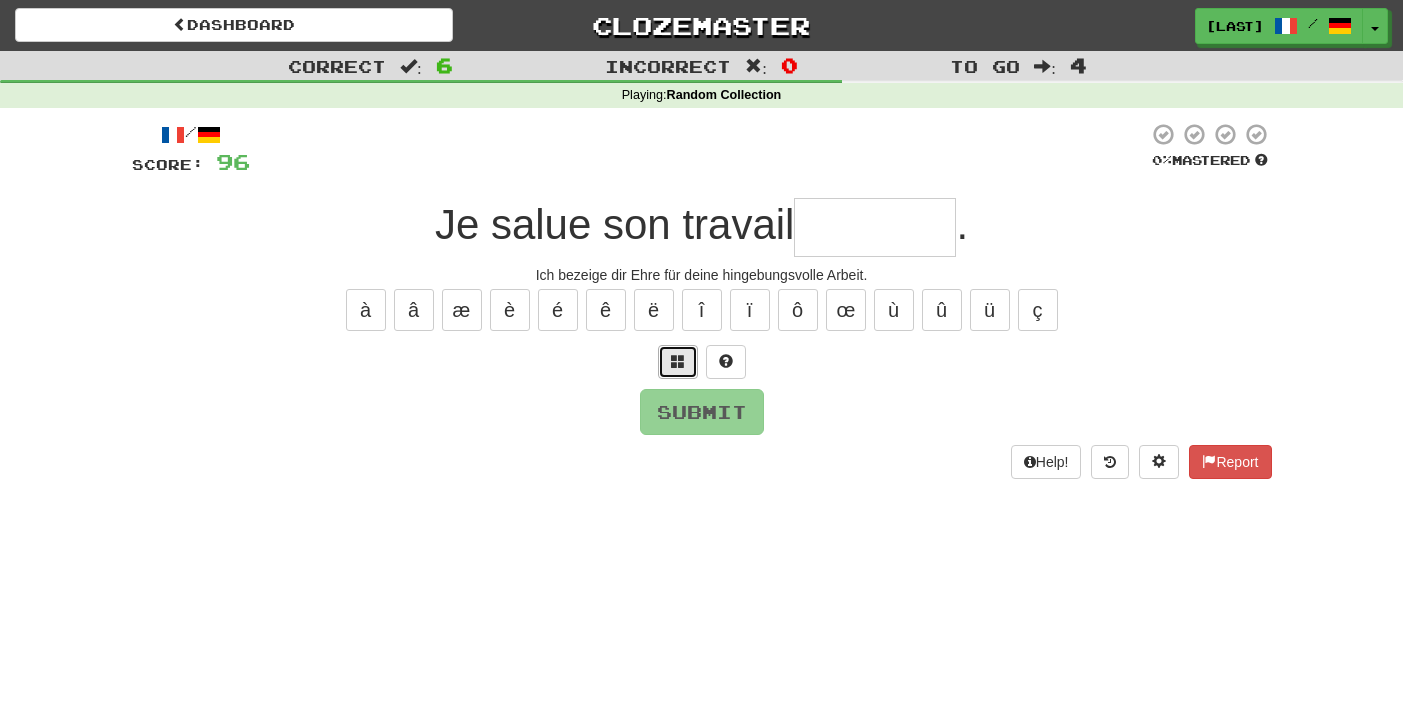 click at bounding box center [678, 362] 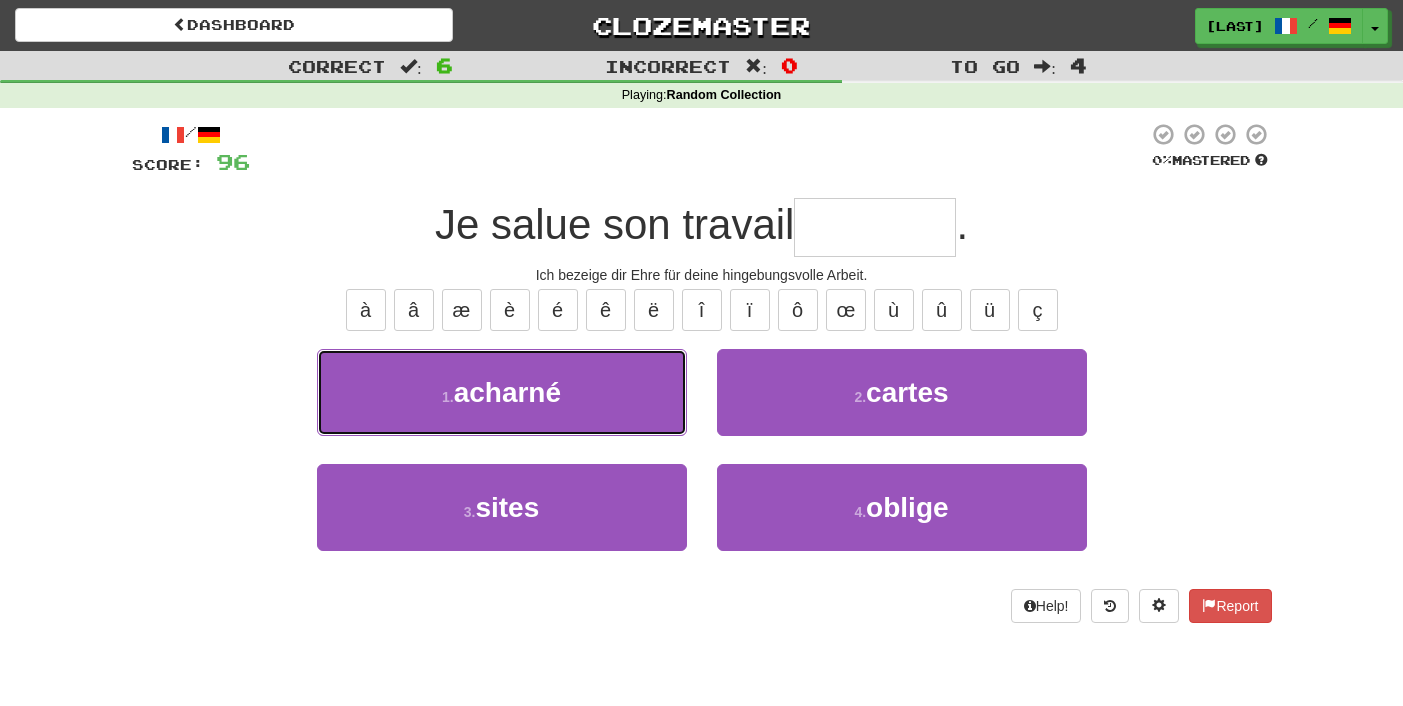 click on "1 .  acharné" at bounding box center [502, 392] 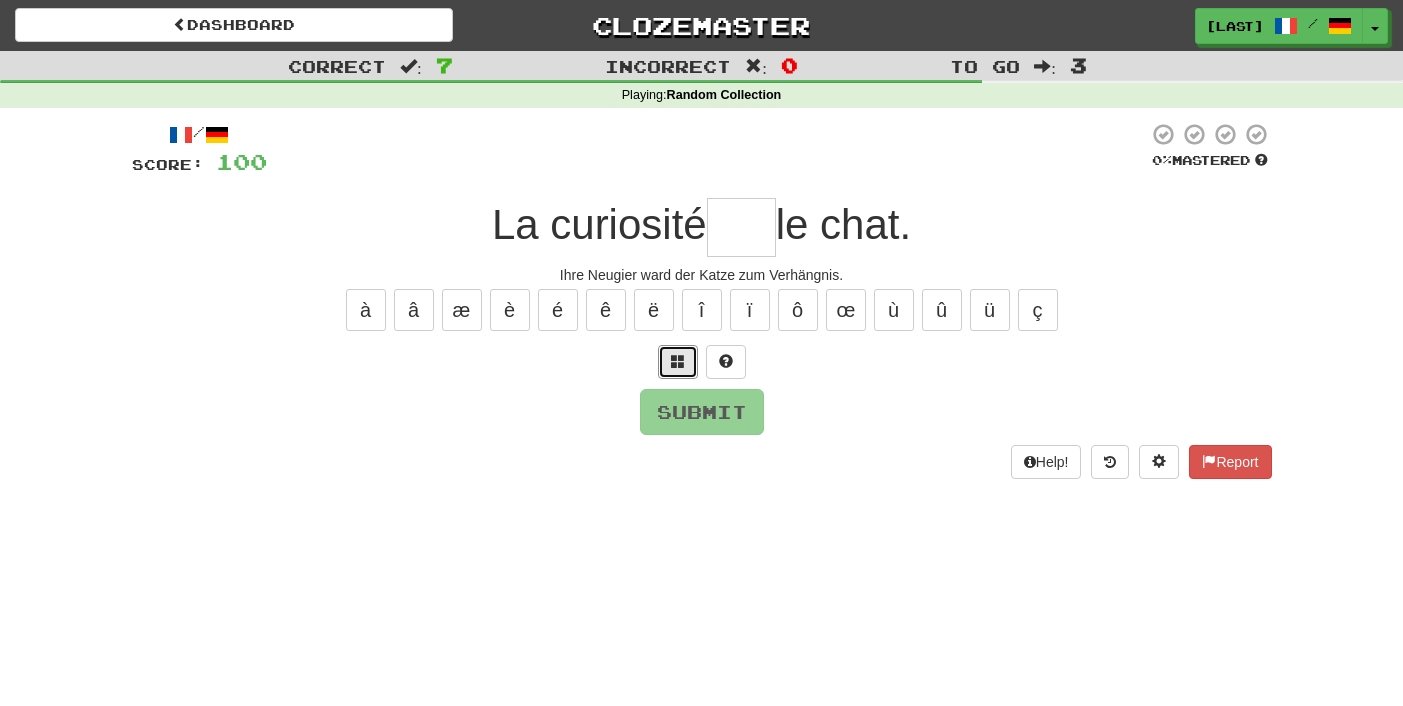 click at bounding box center [678, 362] 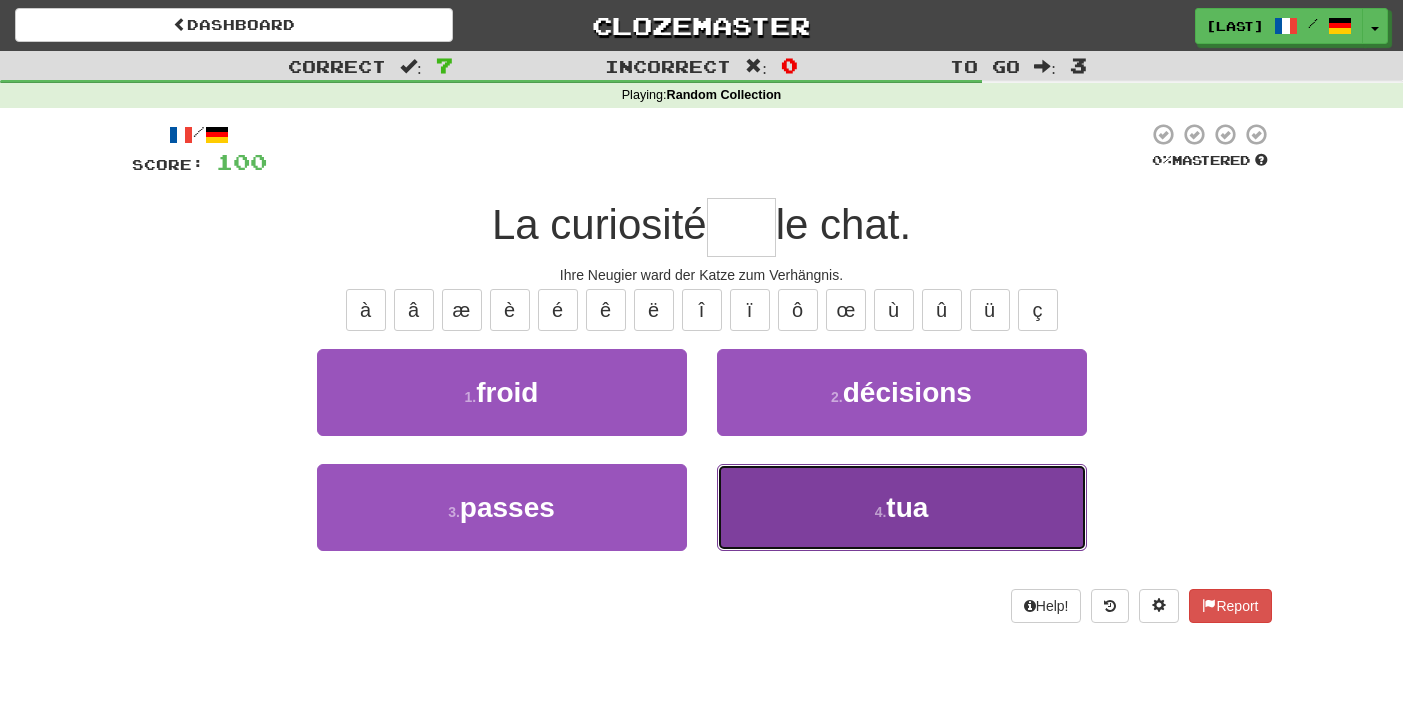 click on "4 .  tua" at bounding box center (902, 507) 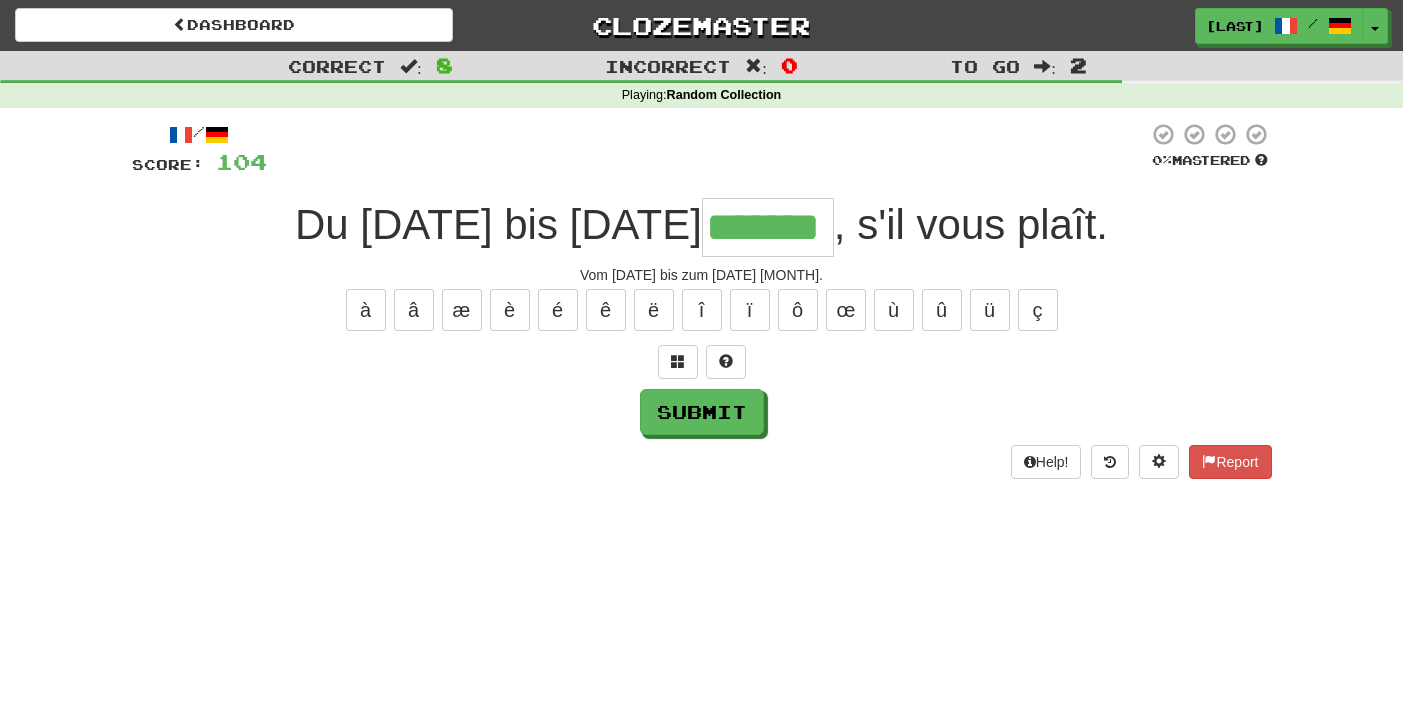 type on "*******" 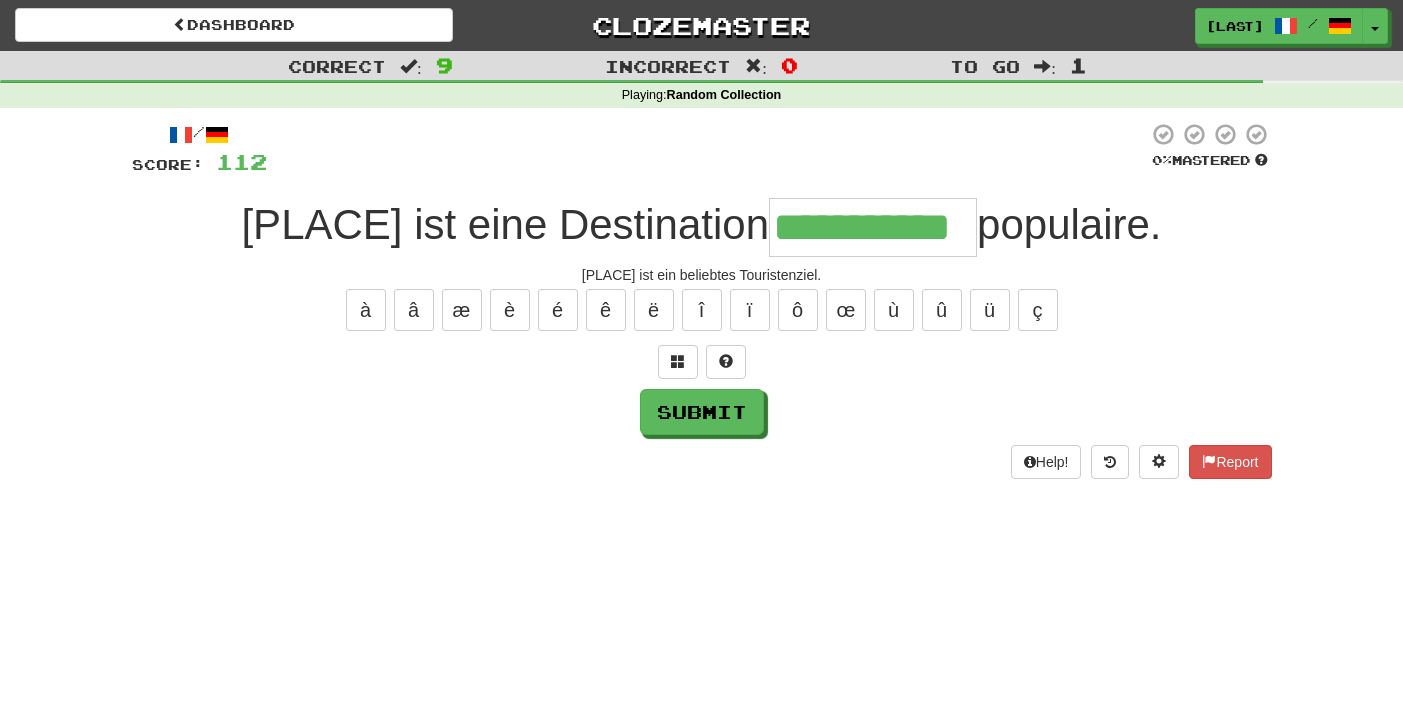 type on "**********" 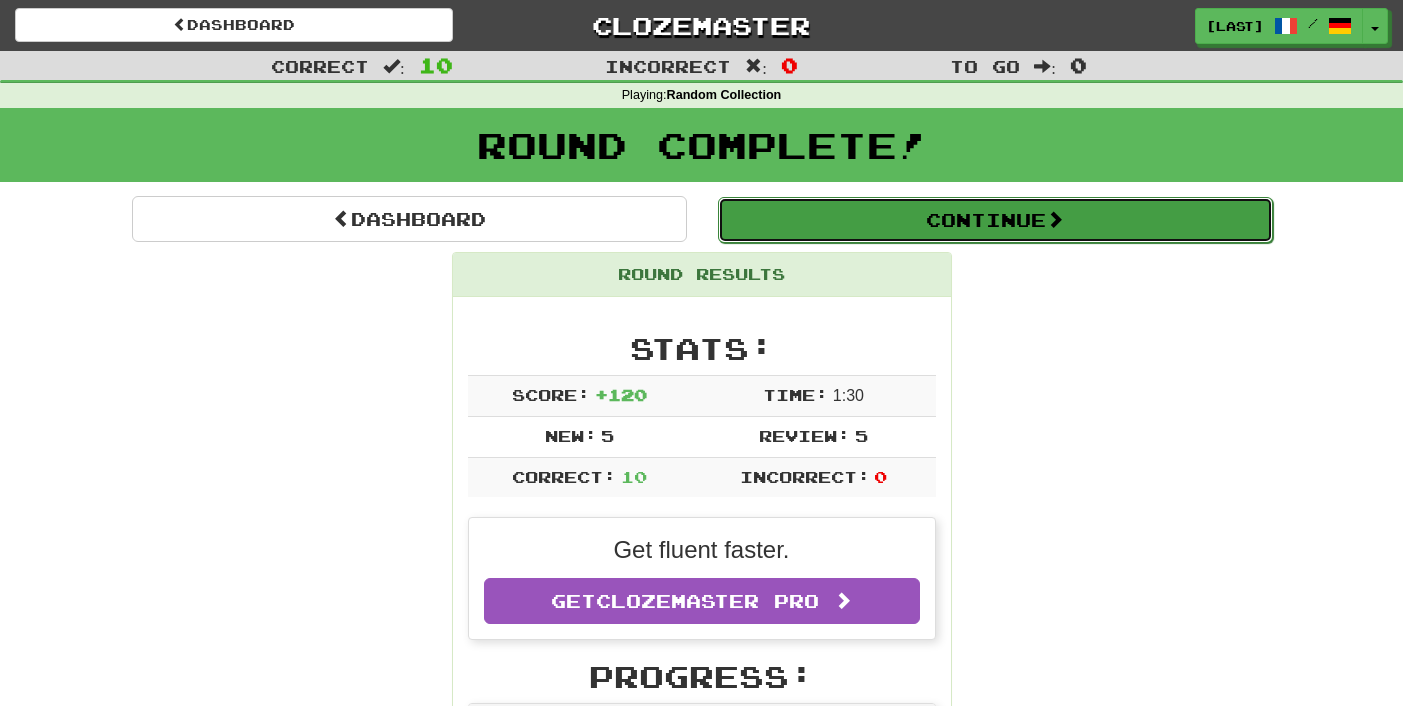 click on "Continue" at bounding box center [995, 220] 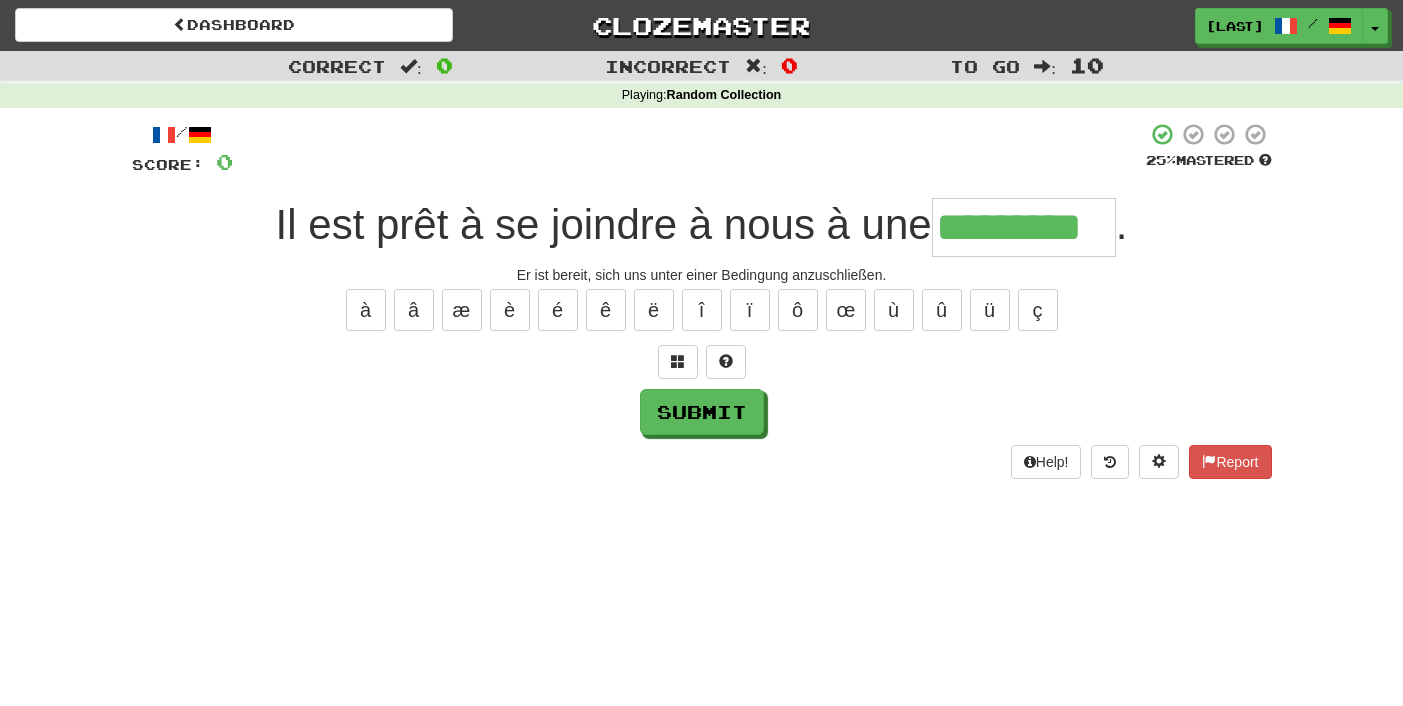 type on "*********" 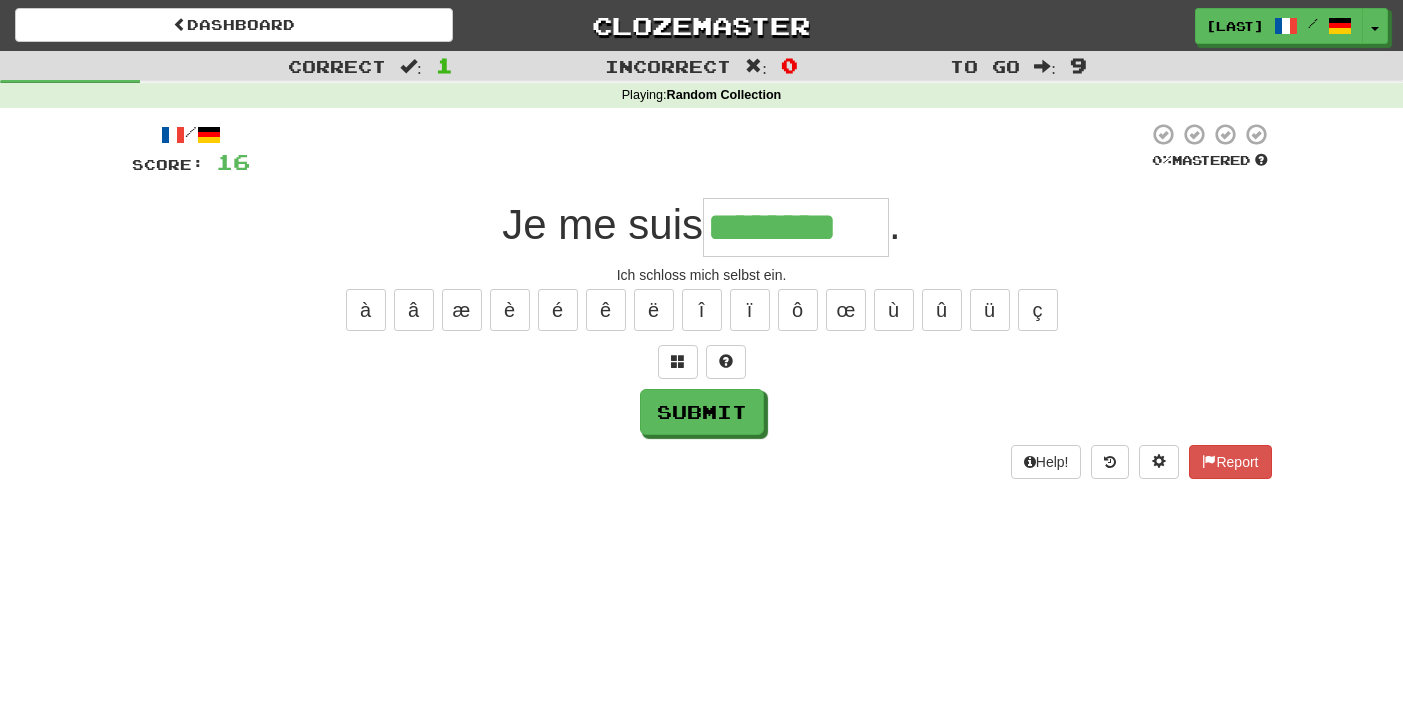 type on "********" 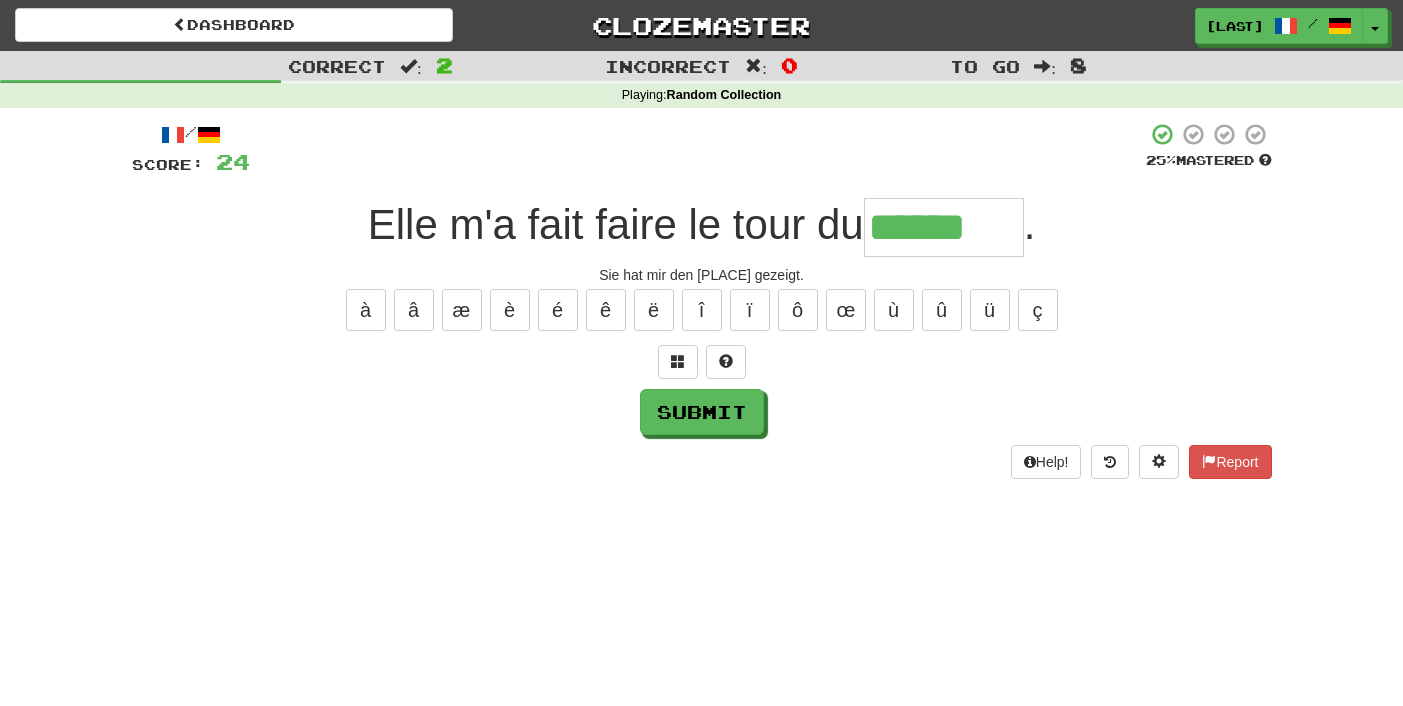 type on "******" 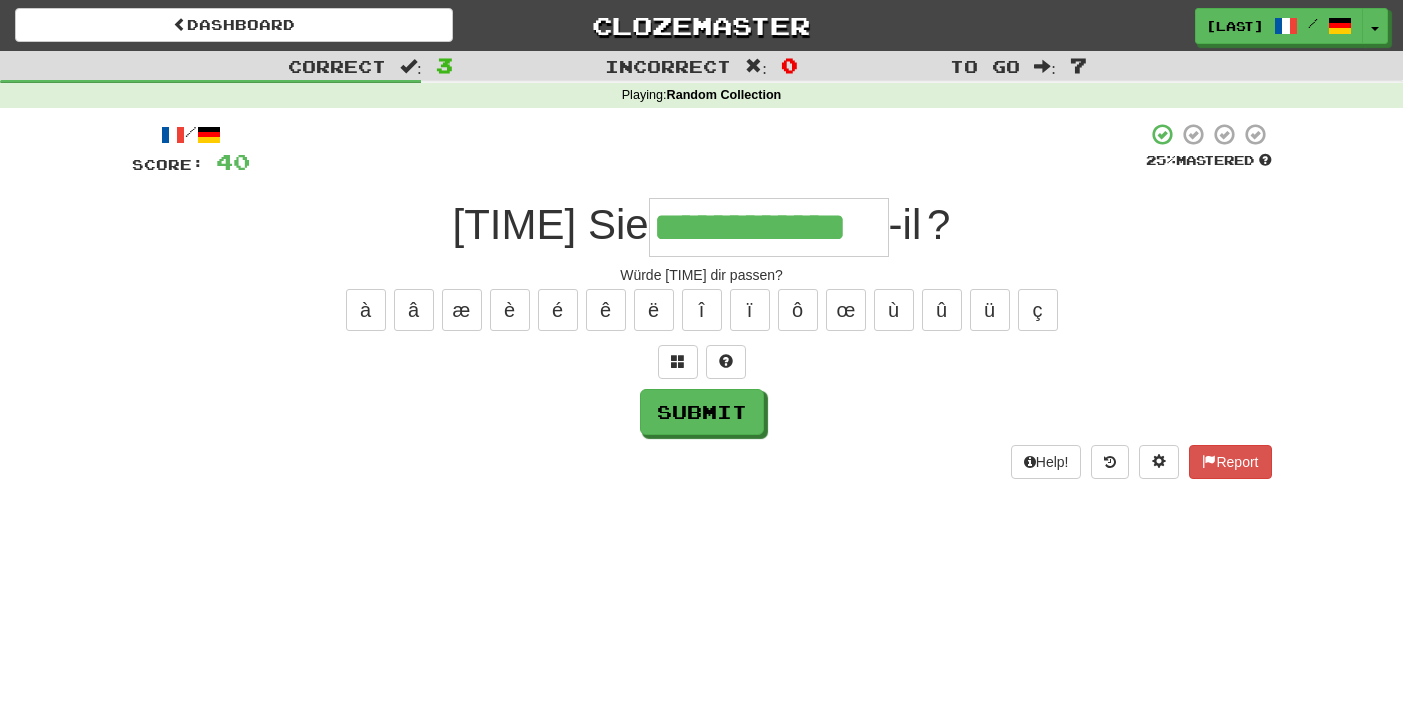 type on "**********" 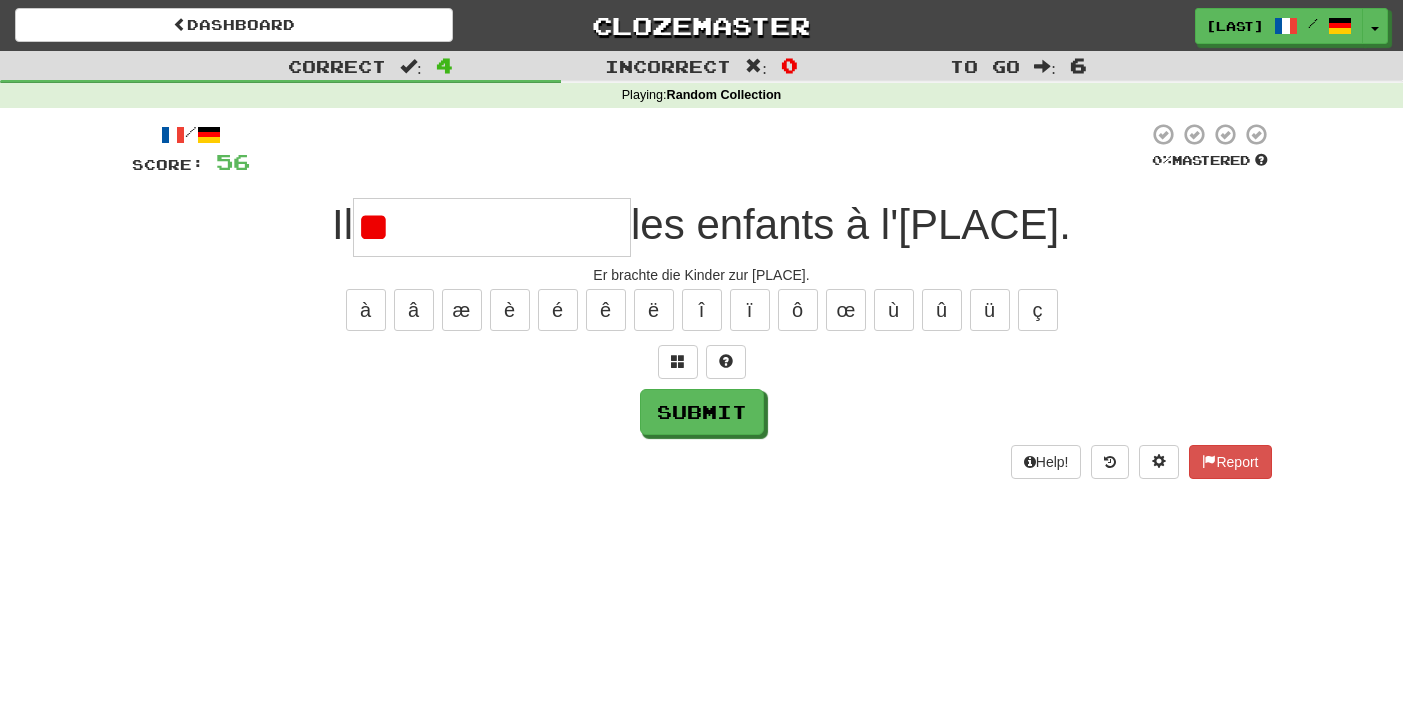 type on "*" 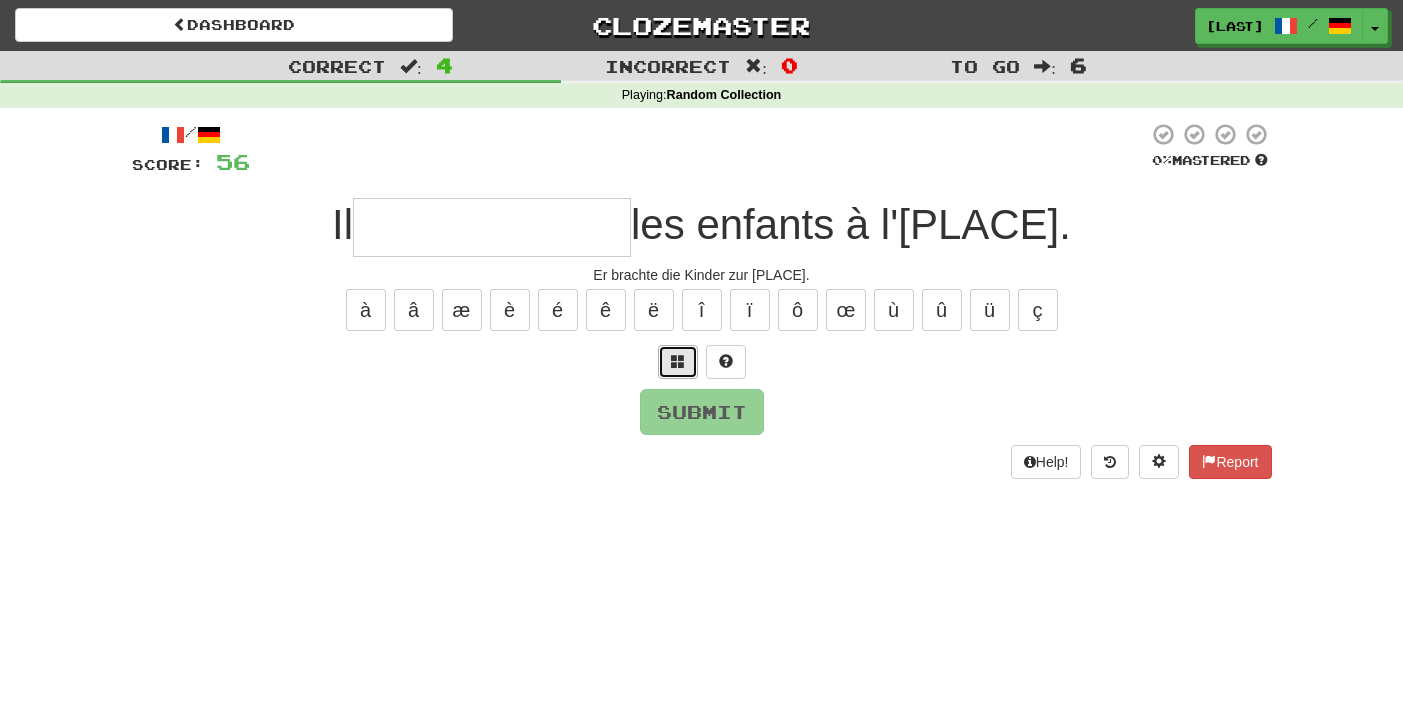 click at bounding box center [678, 361] 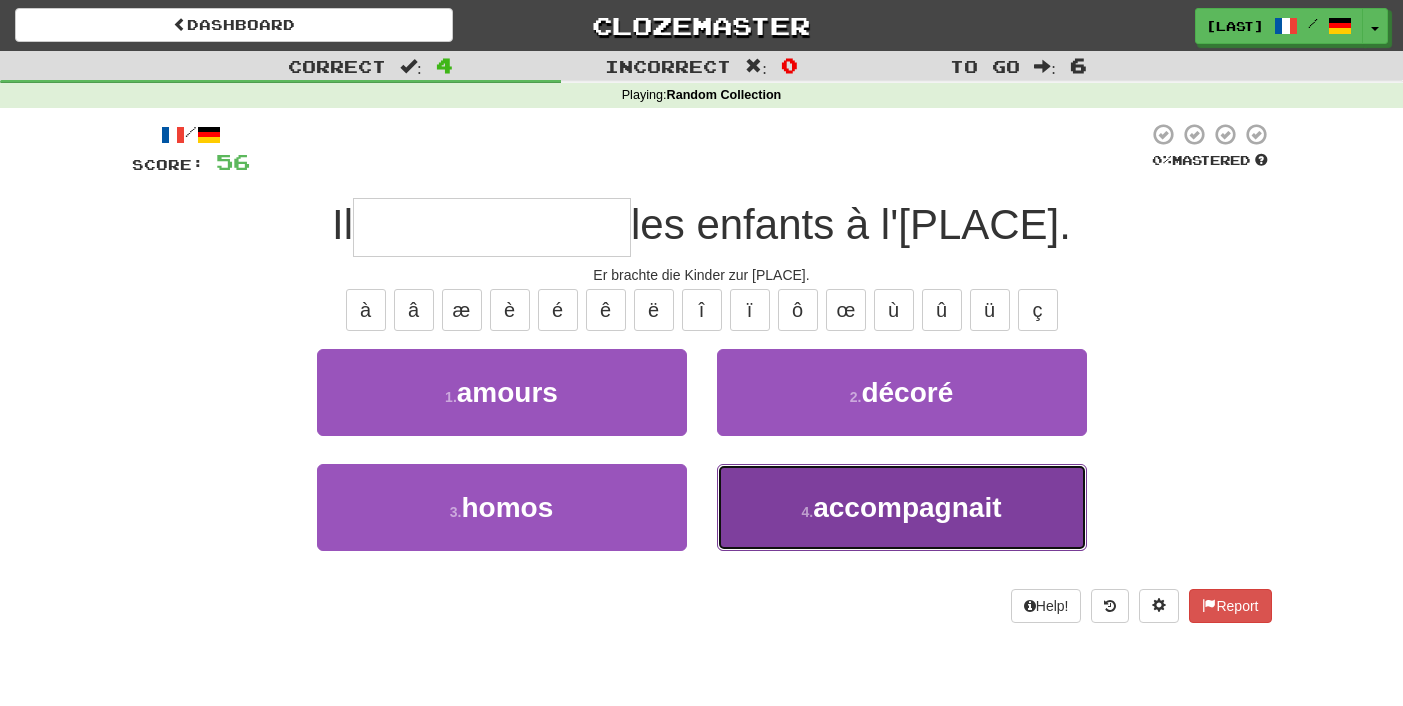 click on "accompagnait" at bounding box center [907, 507] 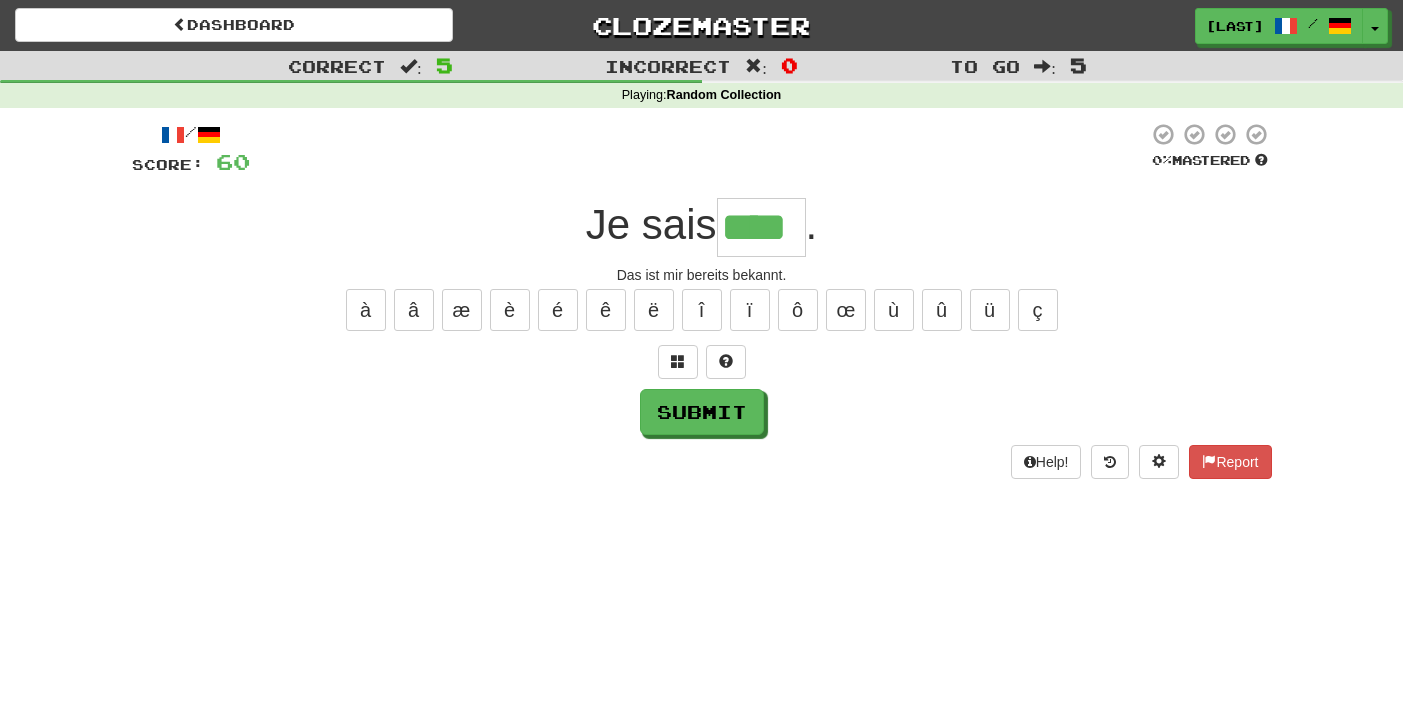 type on "****" 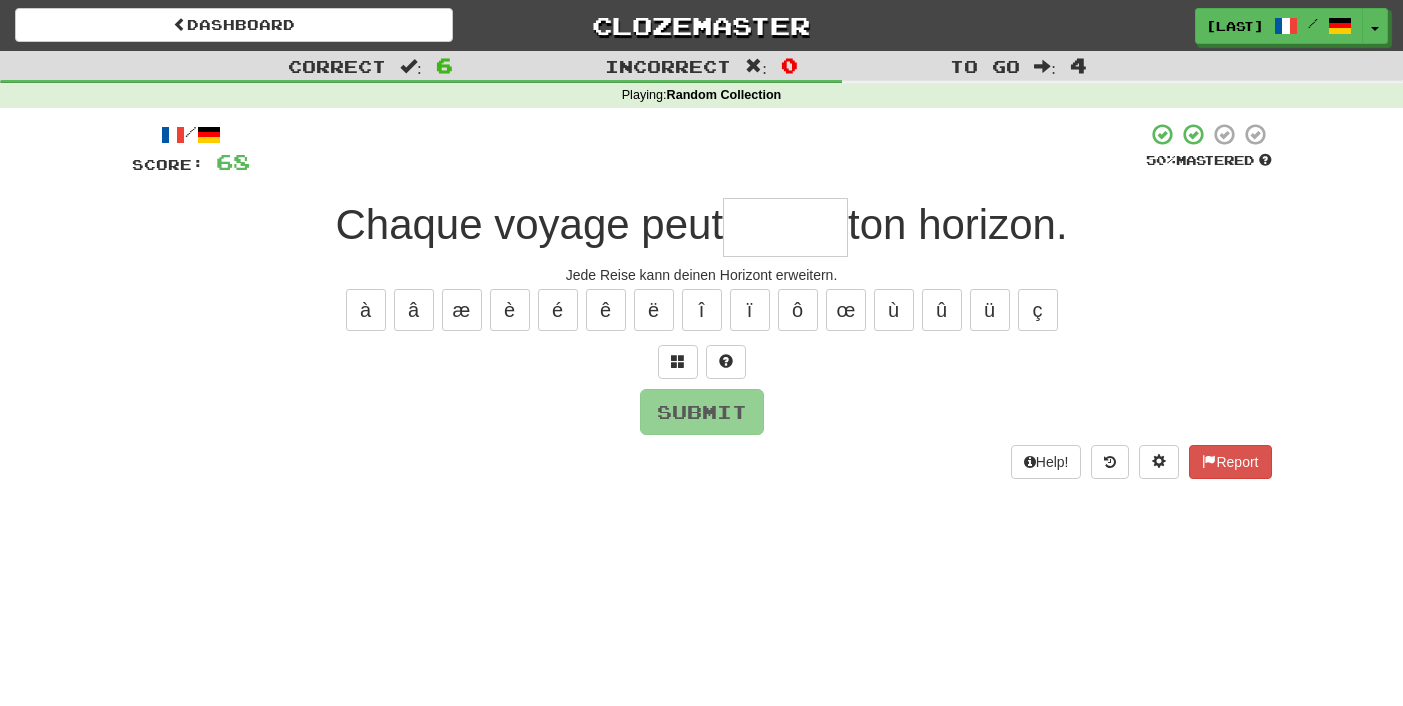 type on "*" 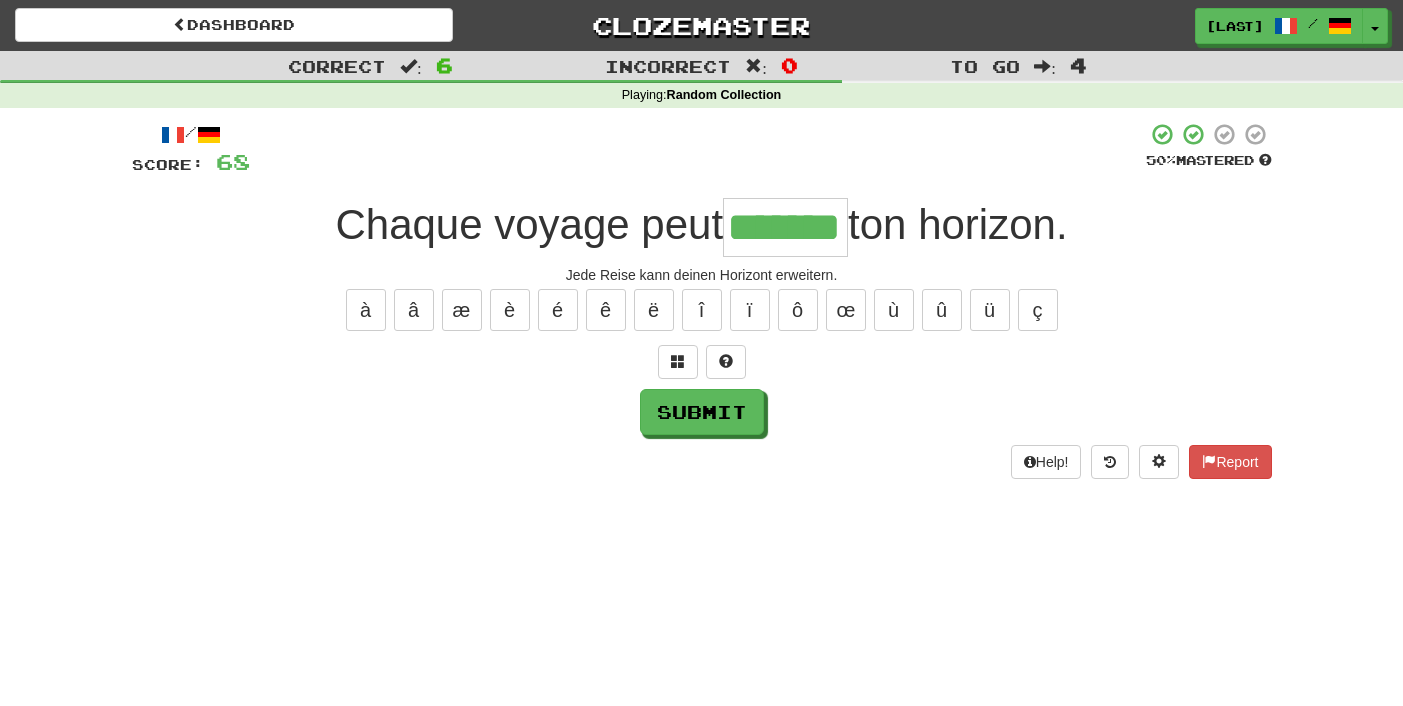 type on "*******" 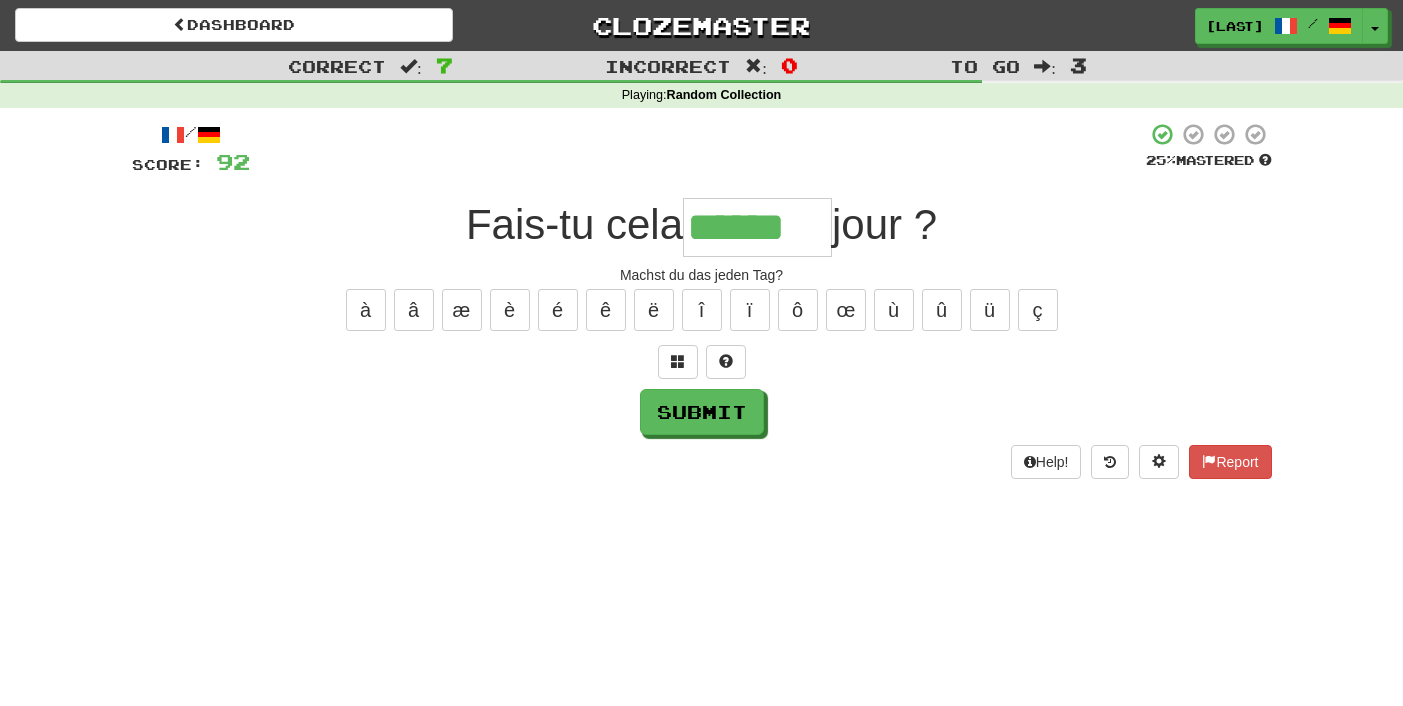type on "******" 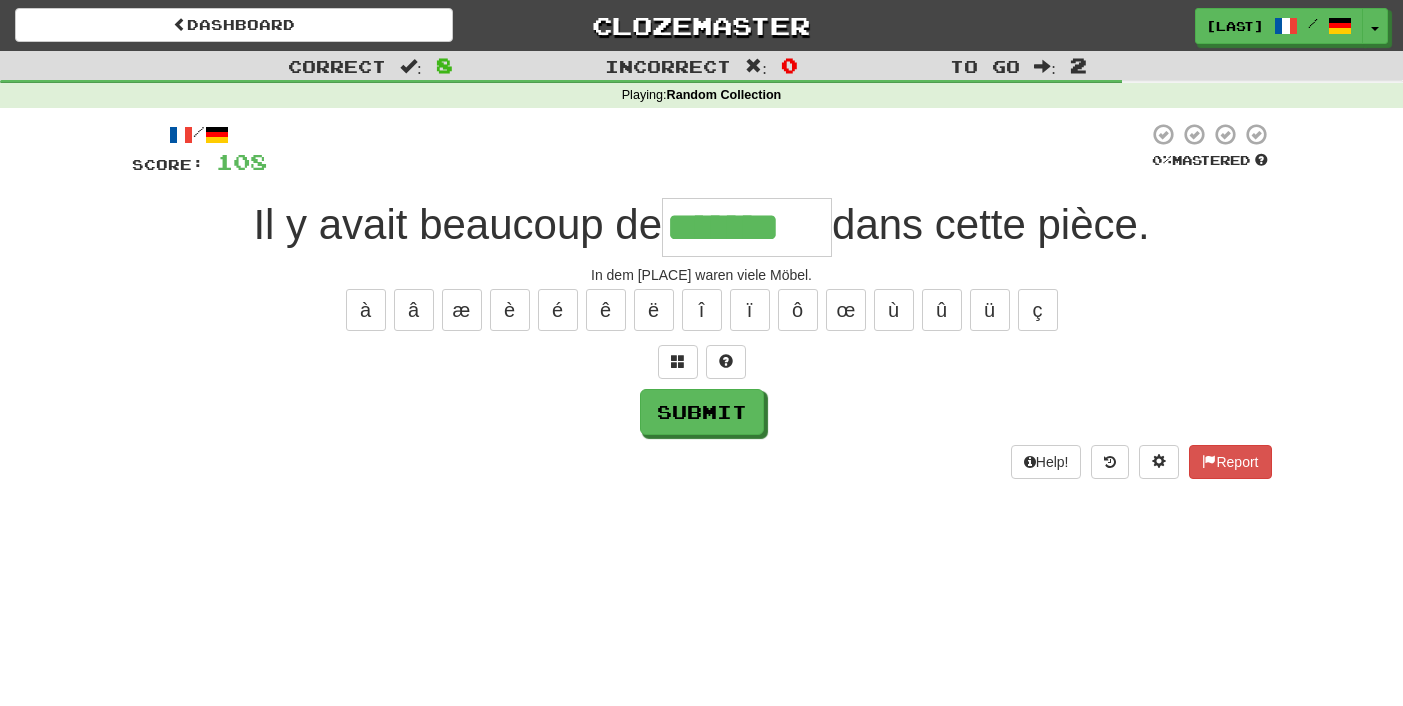 type on "*******" 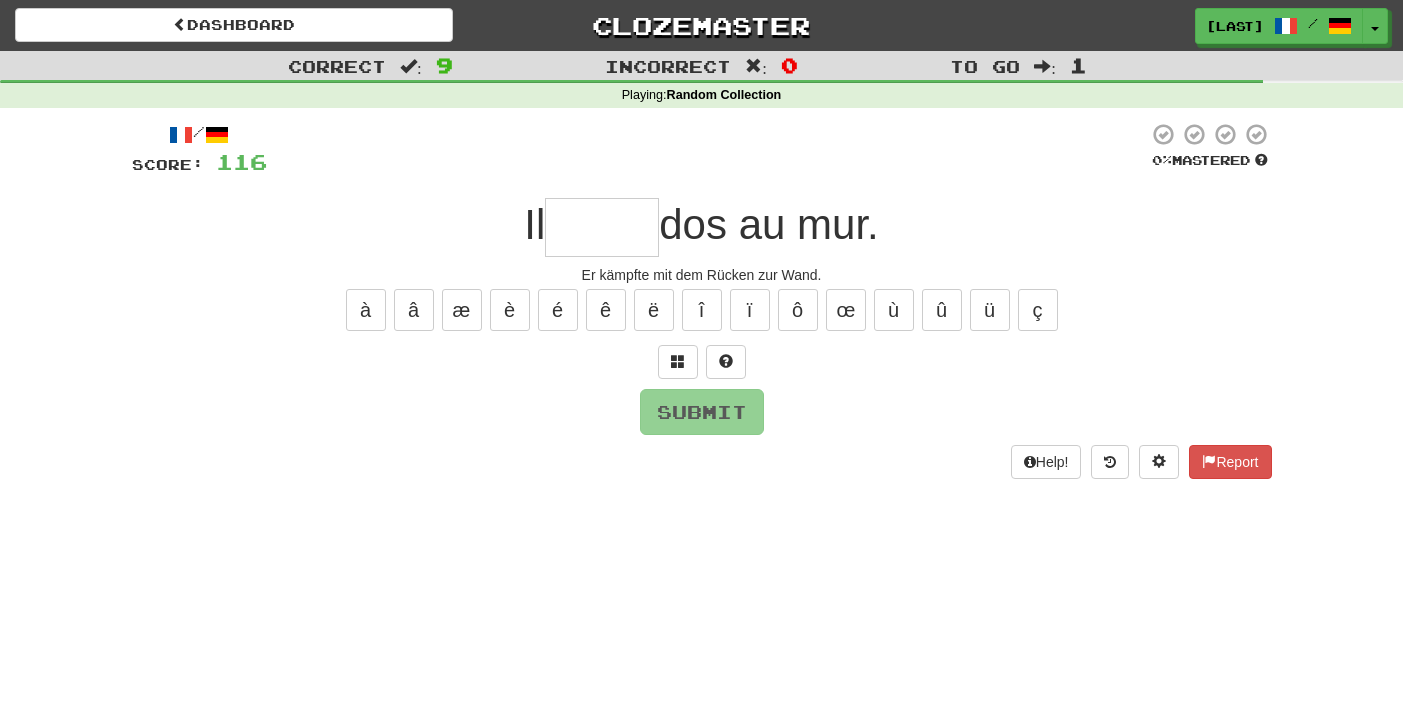 type on "*" 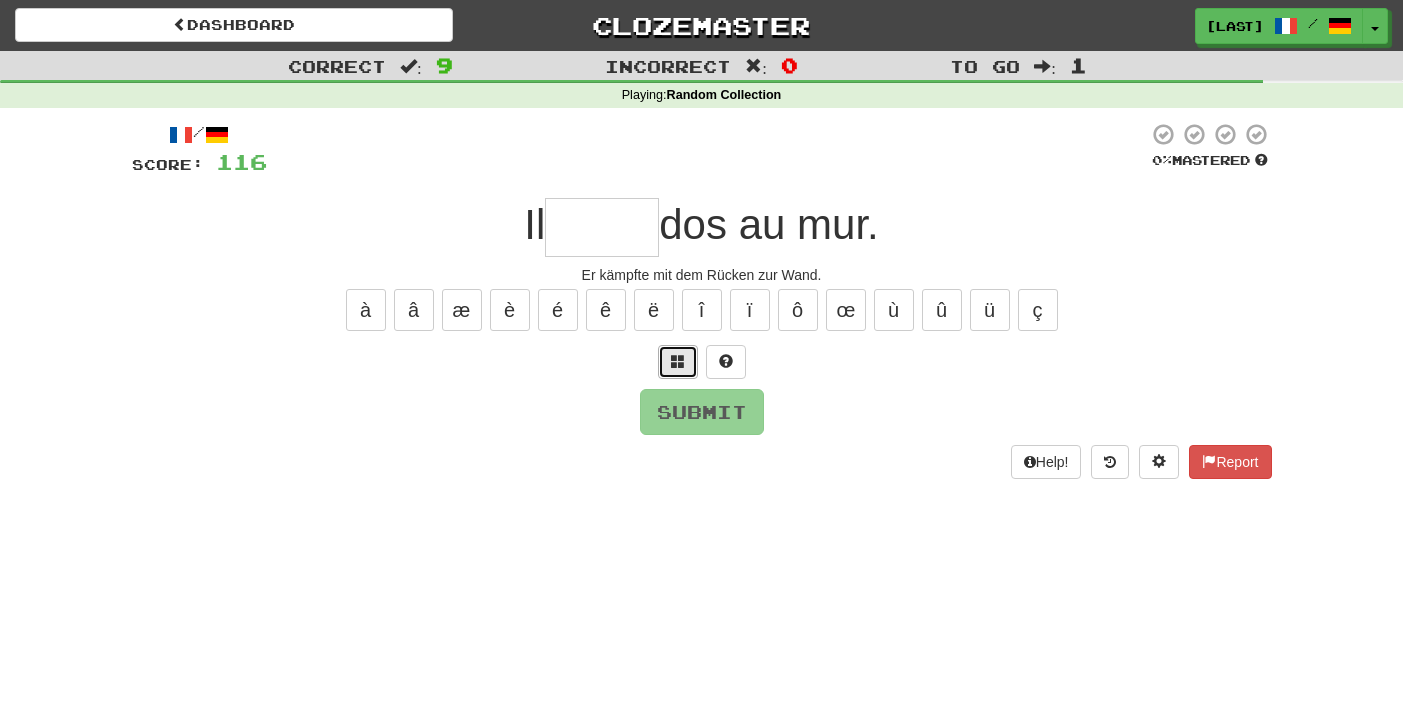 click at bounding box center [678, 361] 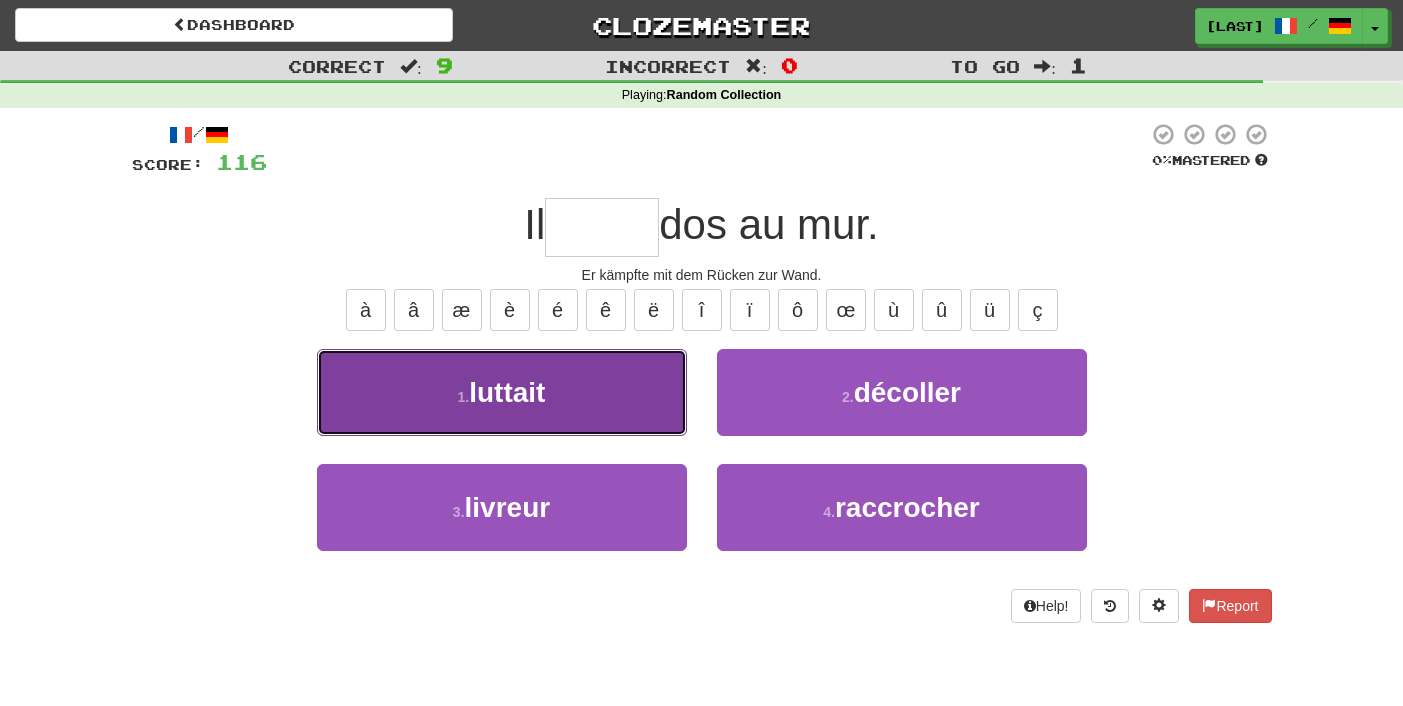click on "1 .  luttait" at bounding box center [502, 392] 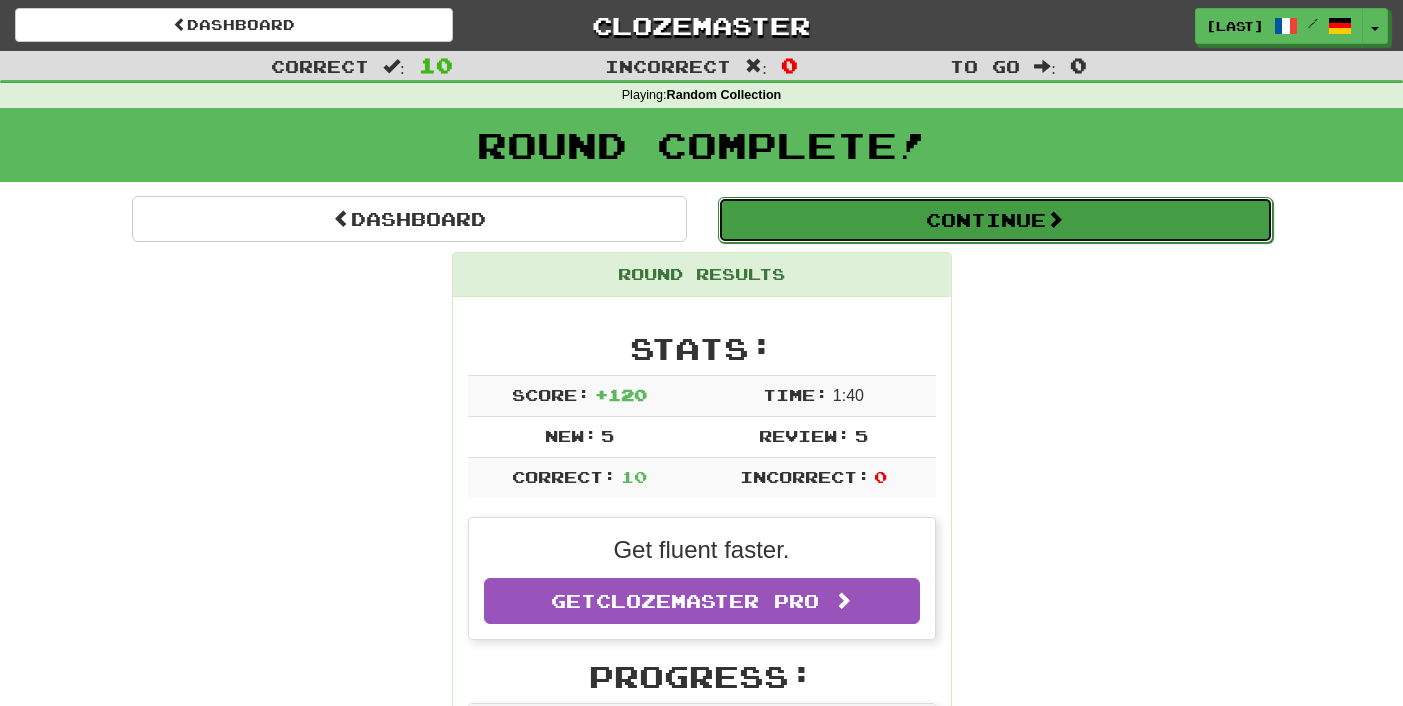 click on "Continue" at bounding box center [995, 220] 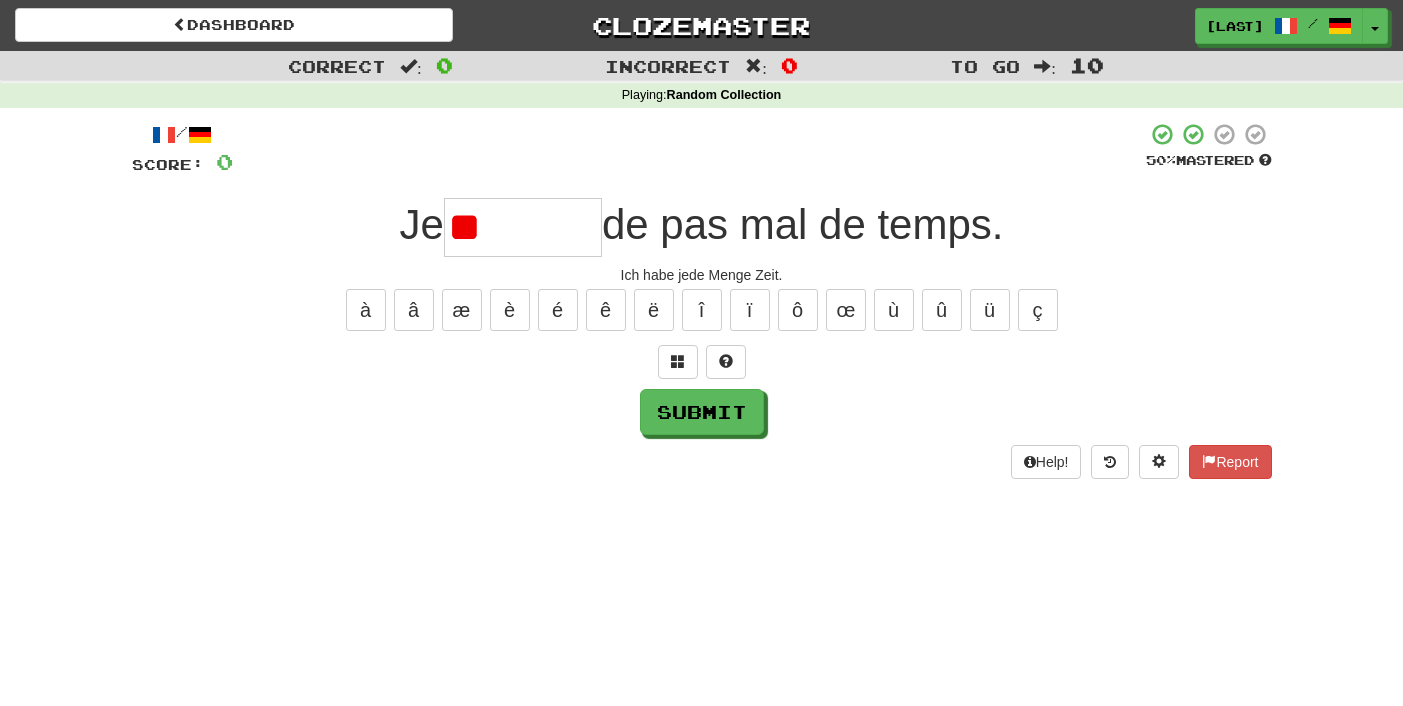 type on "*" 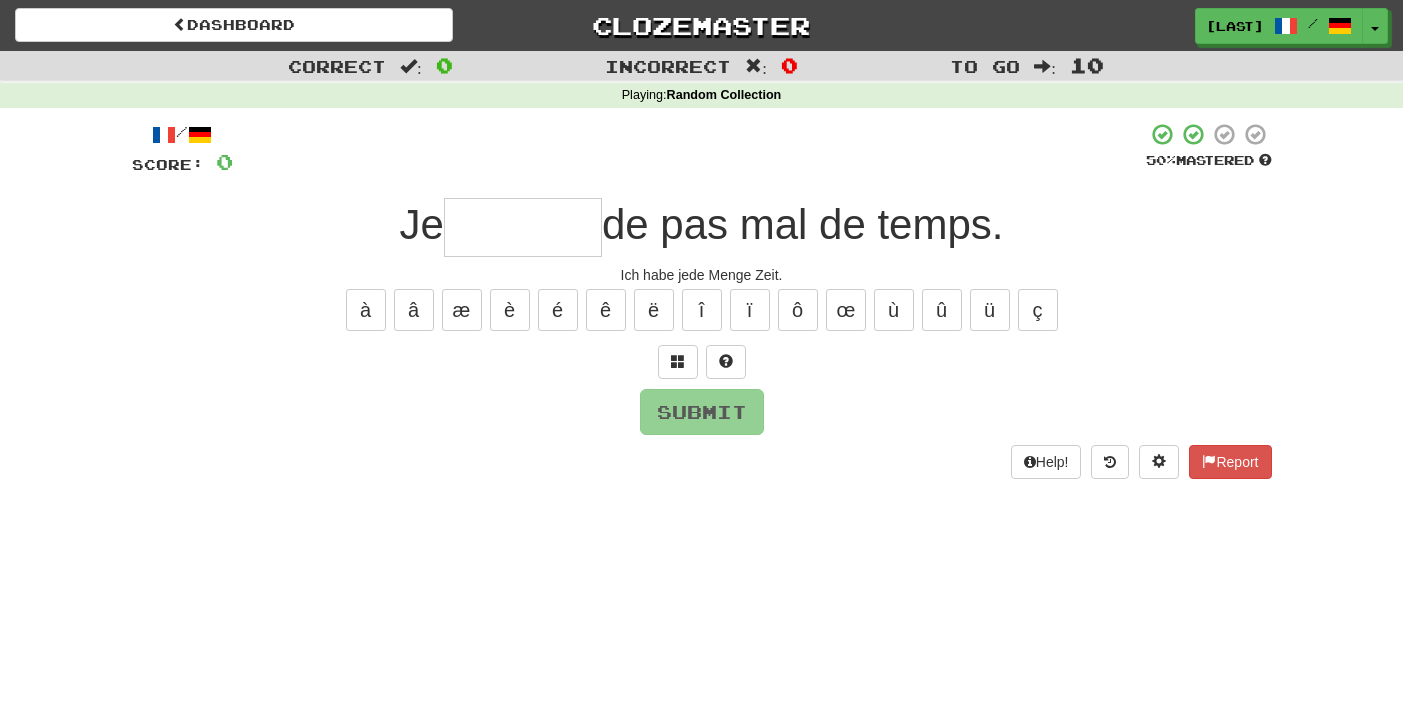 type on "*" 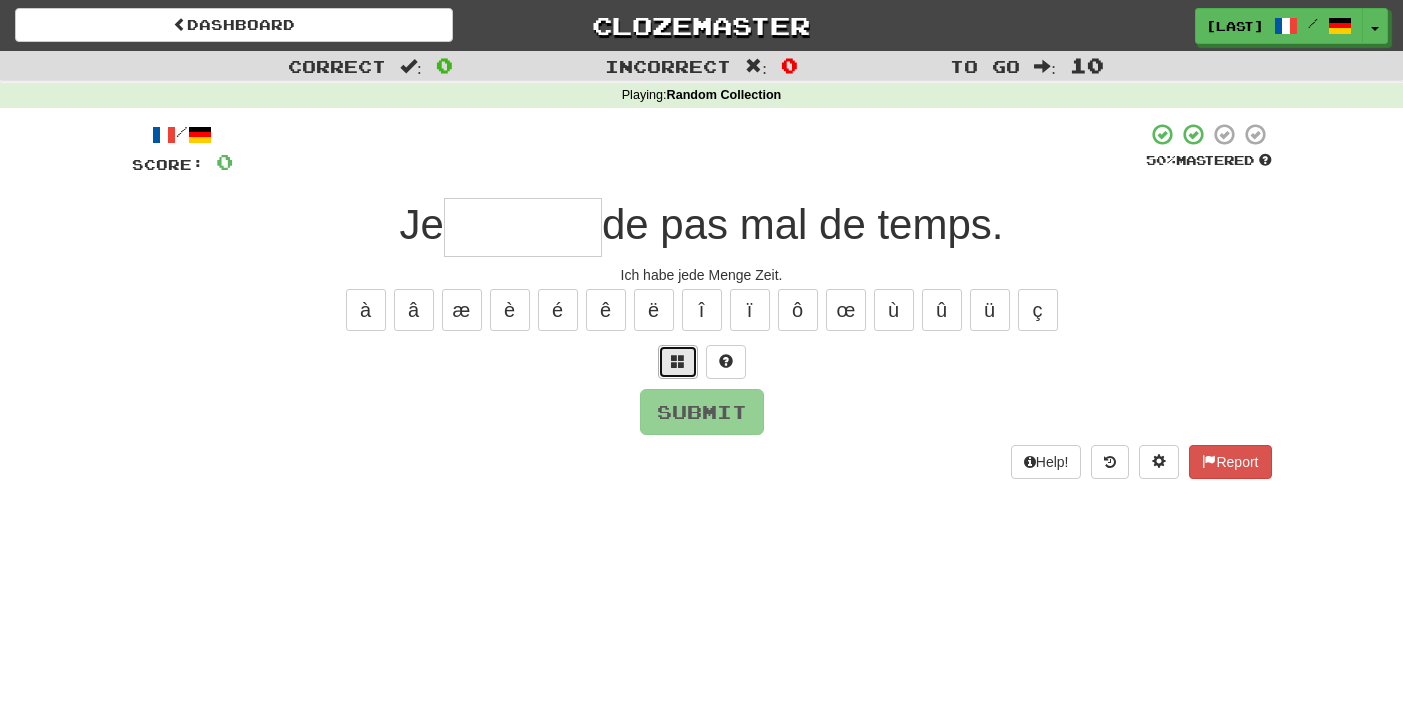 click at bounding box center (678, 362) 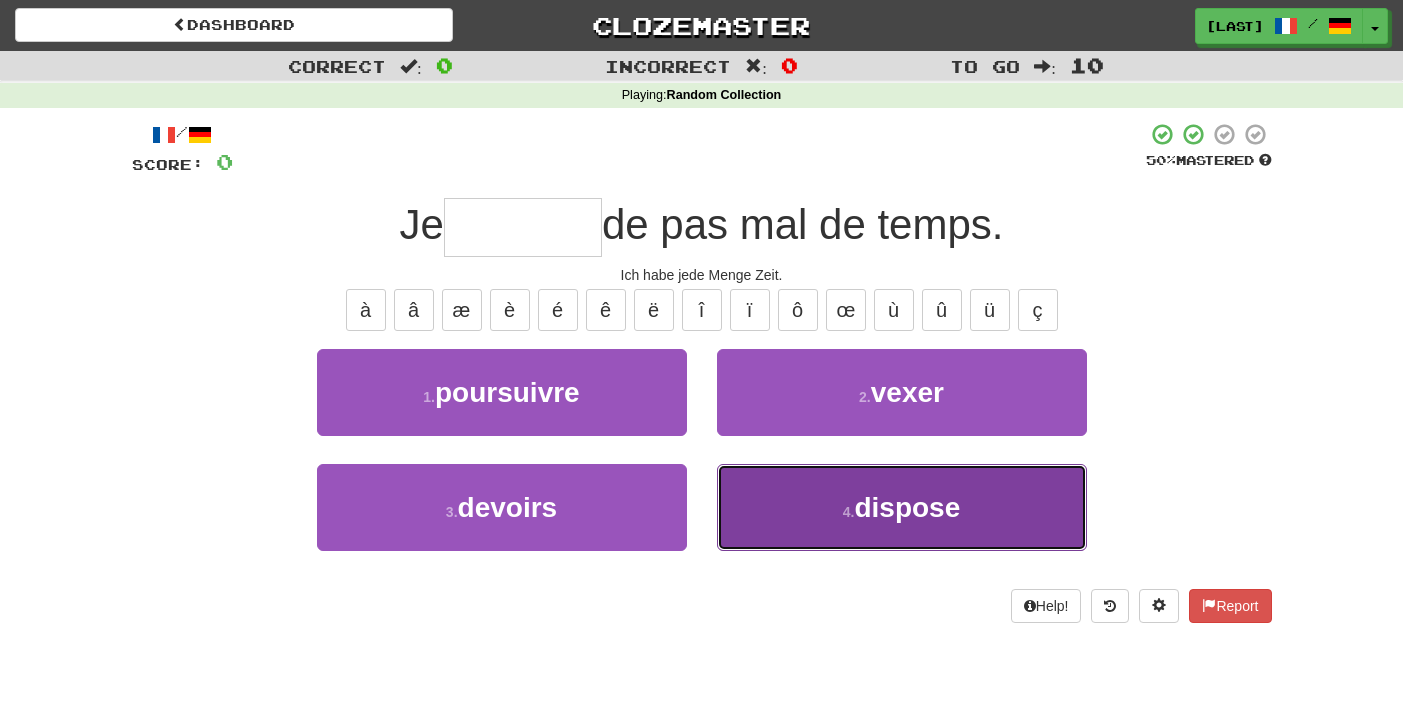 click on "dispose" at bounding box center (907, 507) 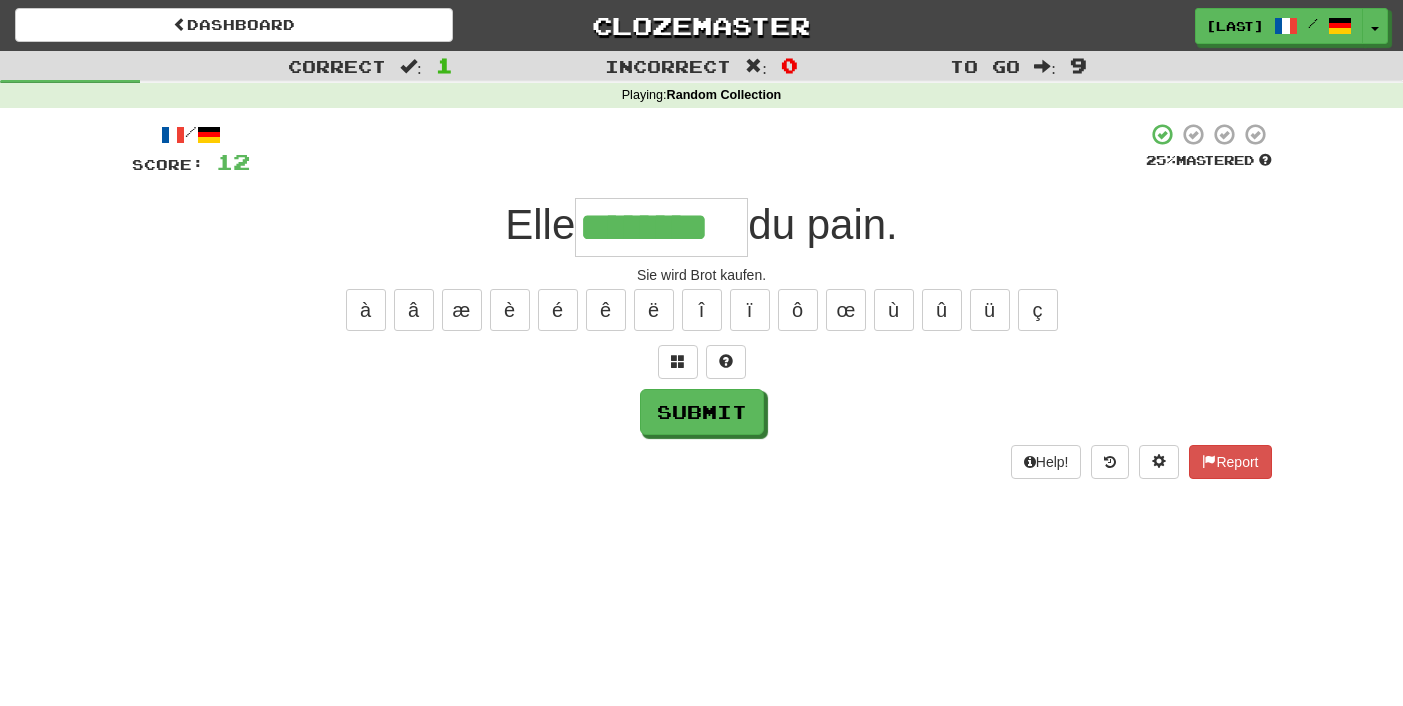 type on "********" 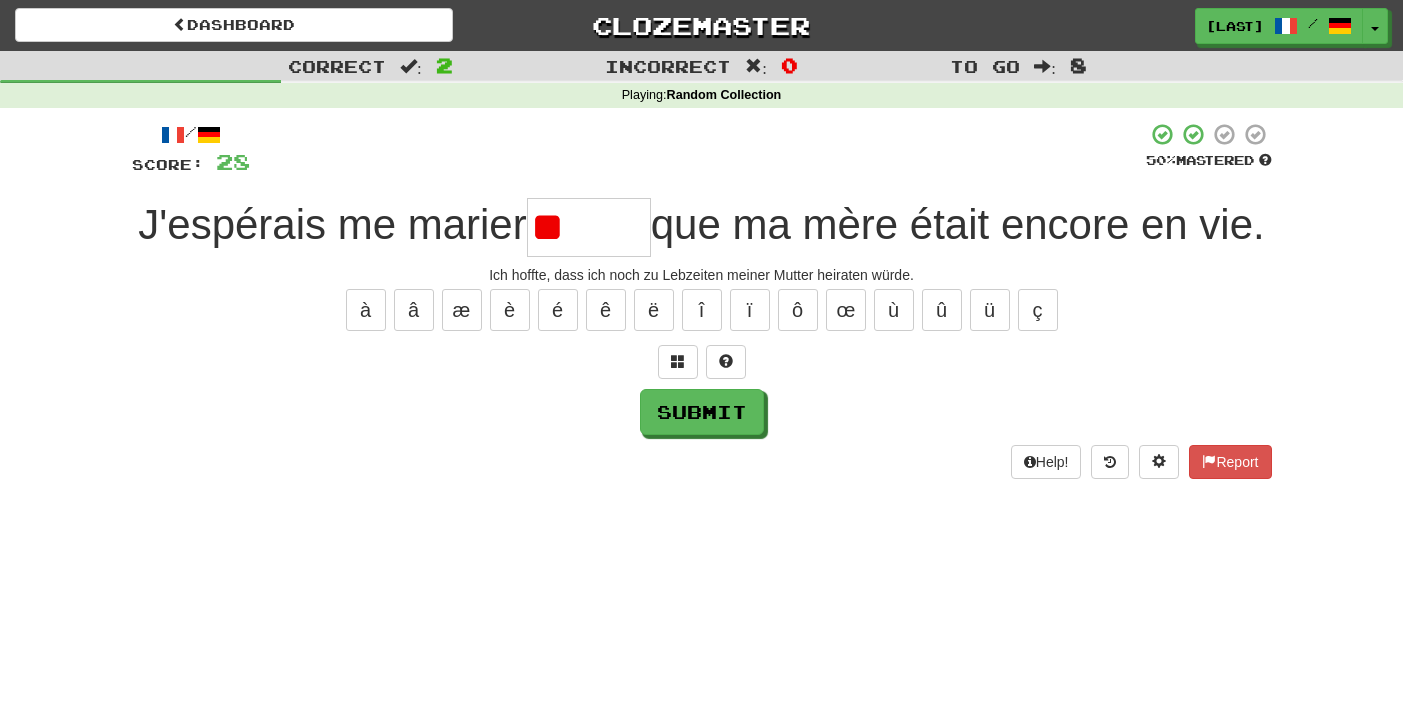 type on "***" 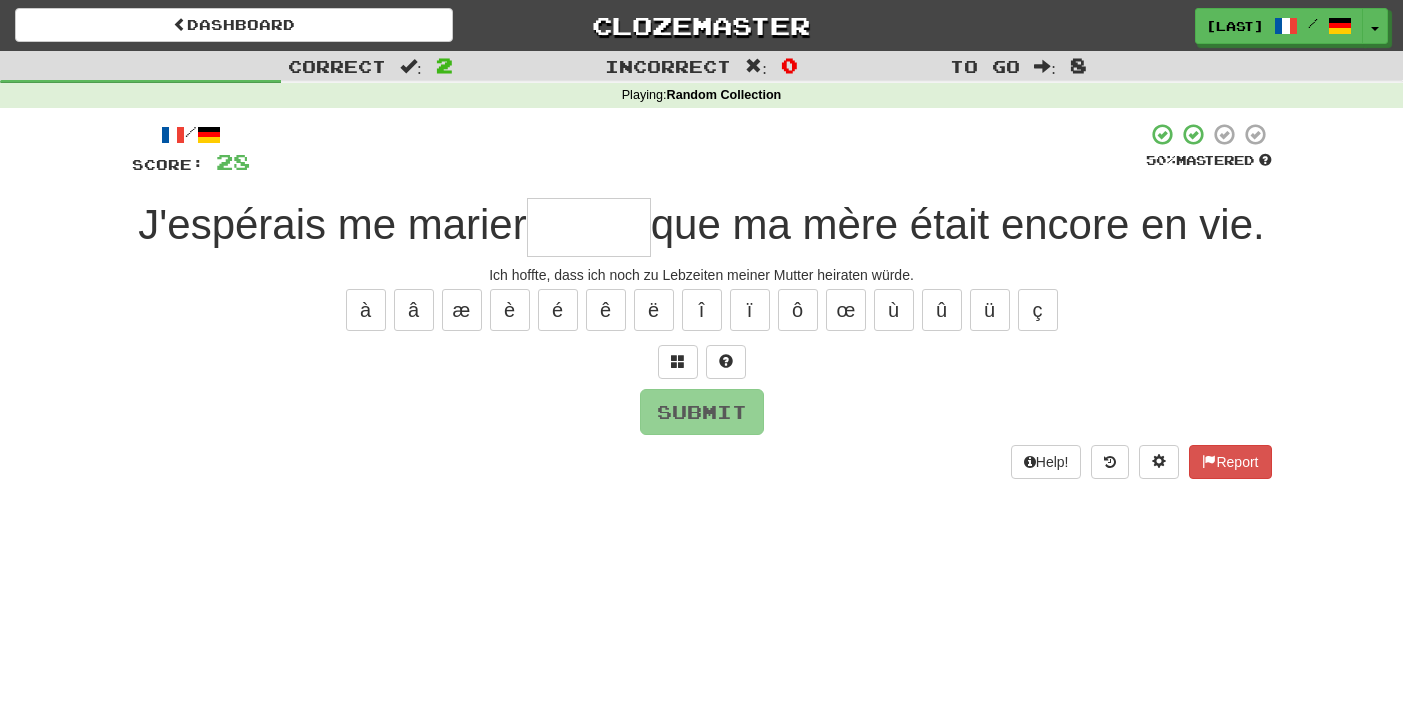 type on "*" 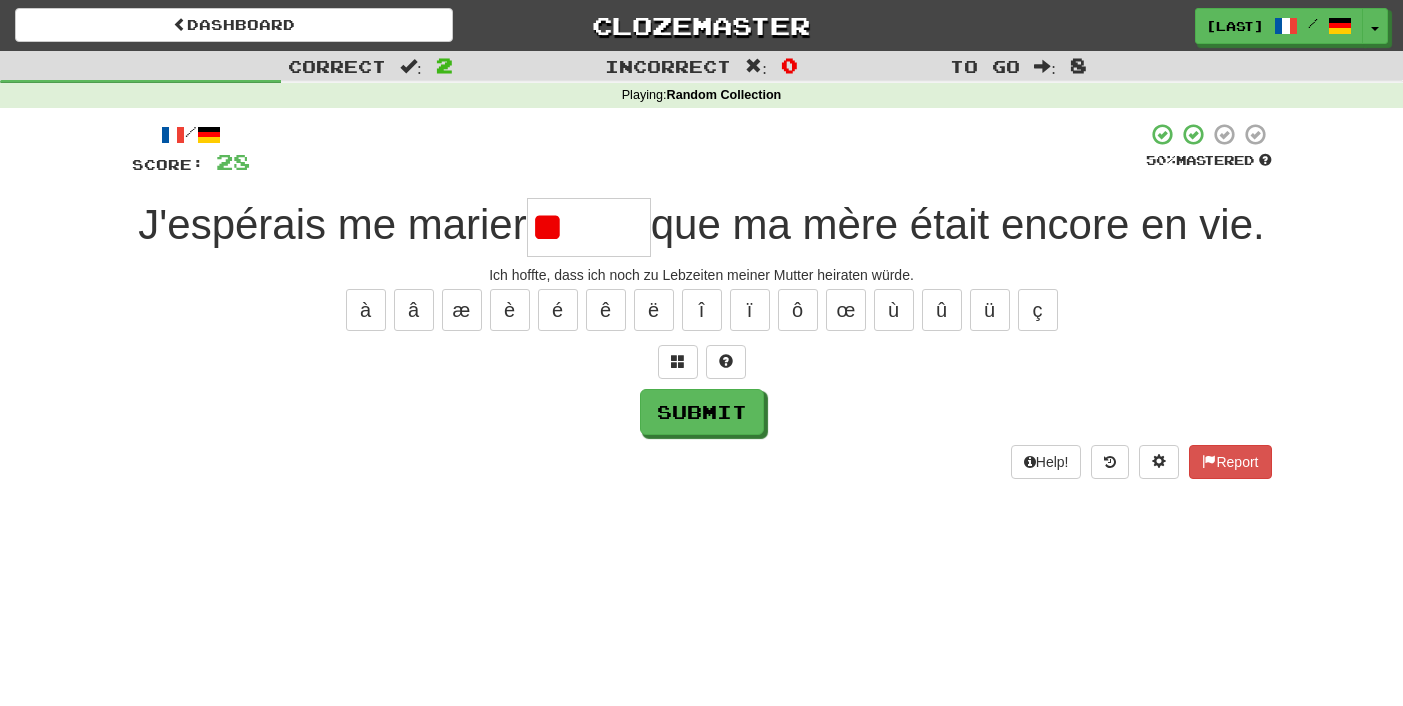 type on "*" 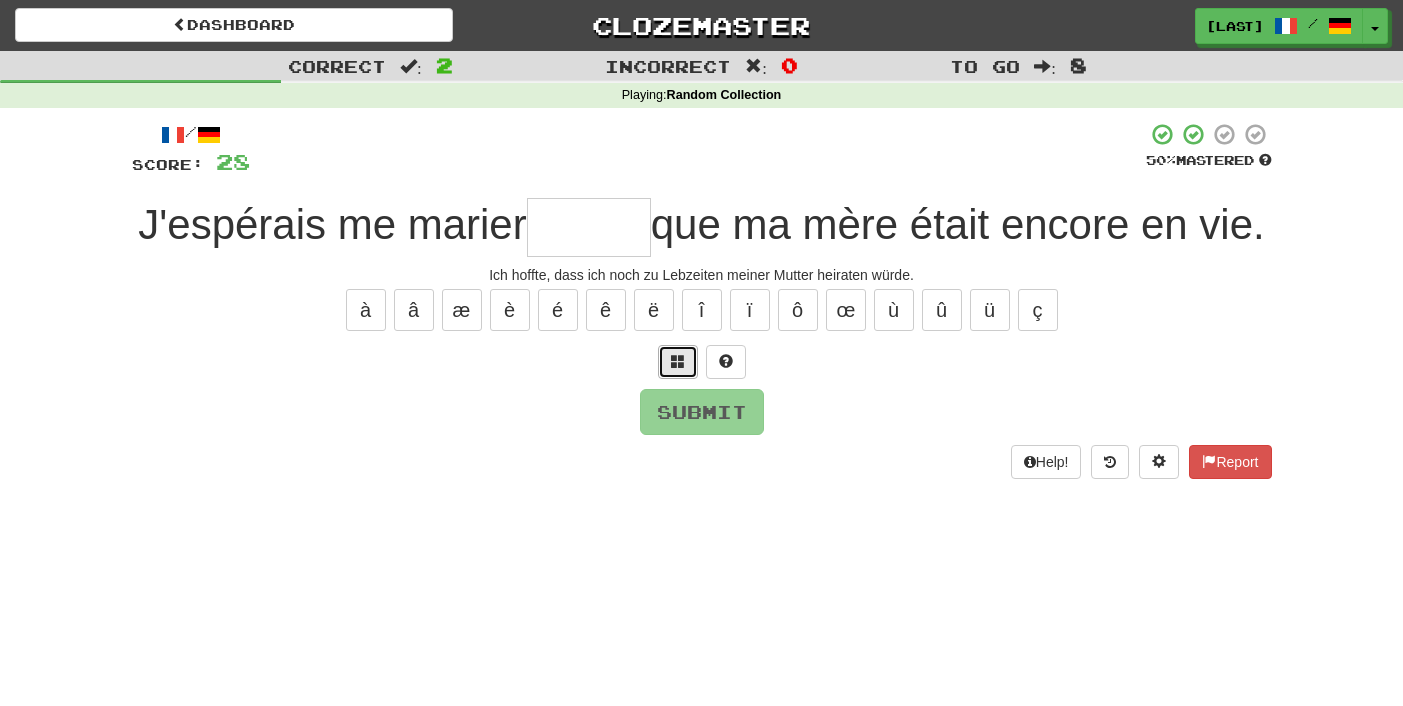 click at bounding box center [678, 362] 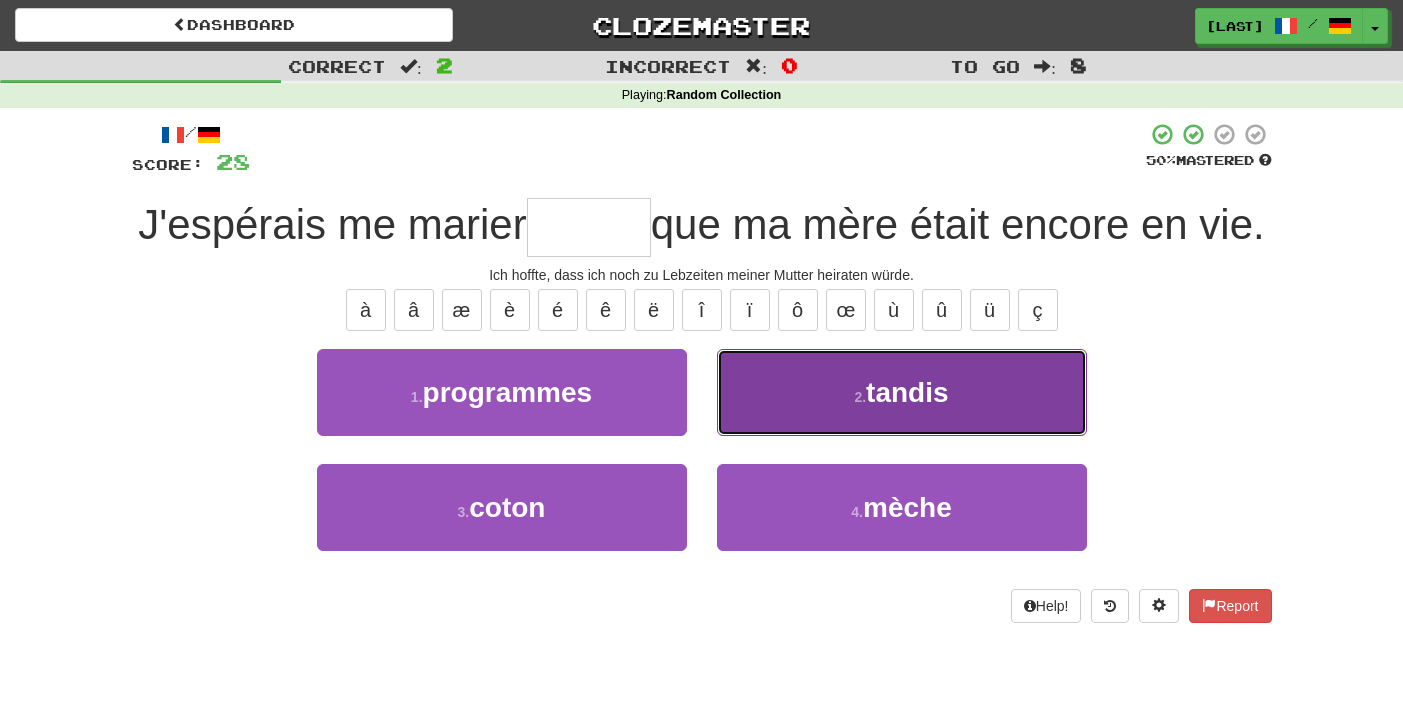 click on "tandis" at bounding box center [907, 392] 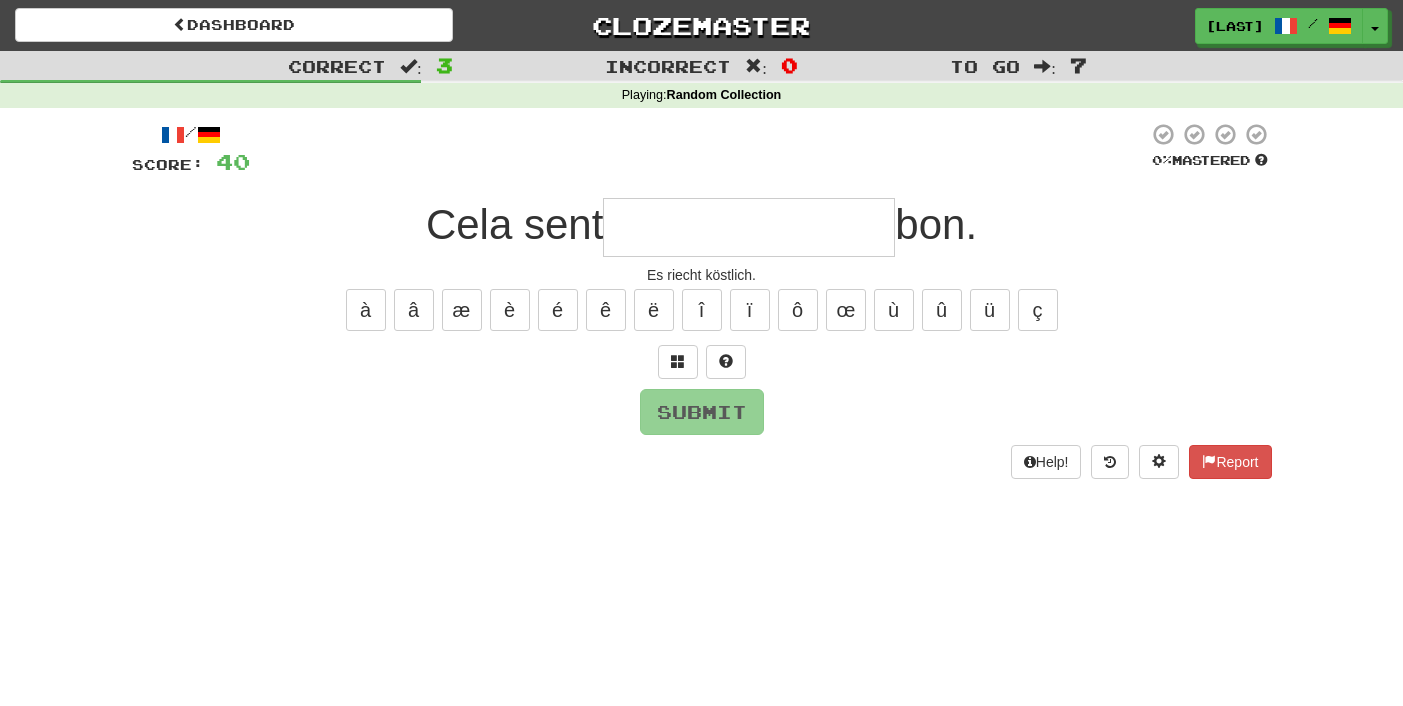 type on "*" 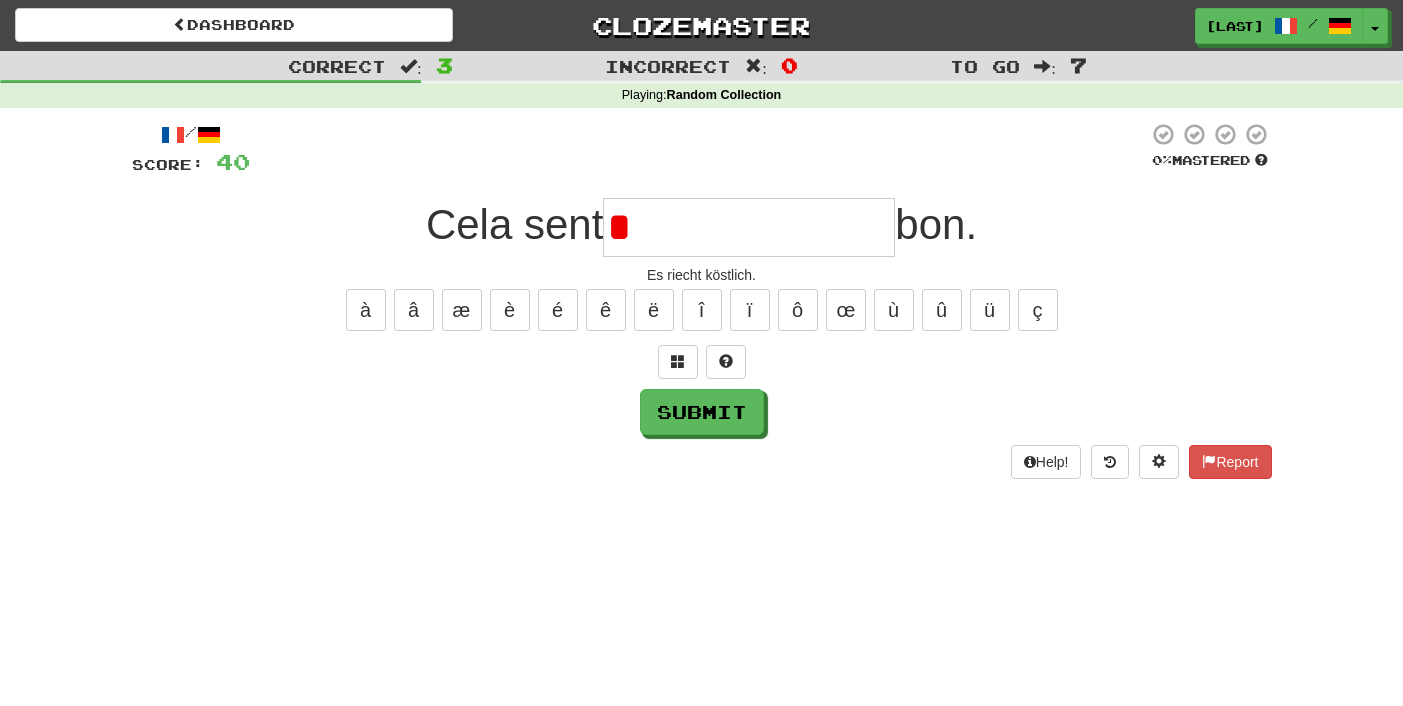 type on "*" 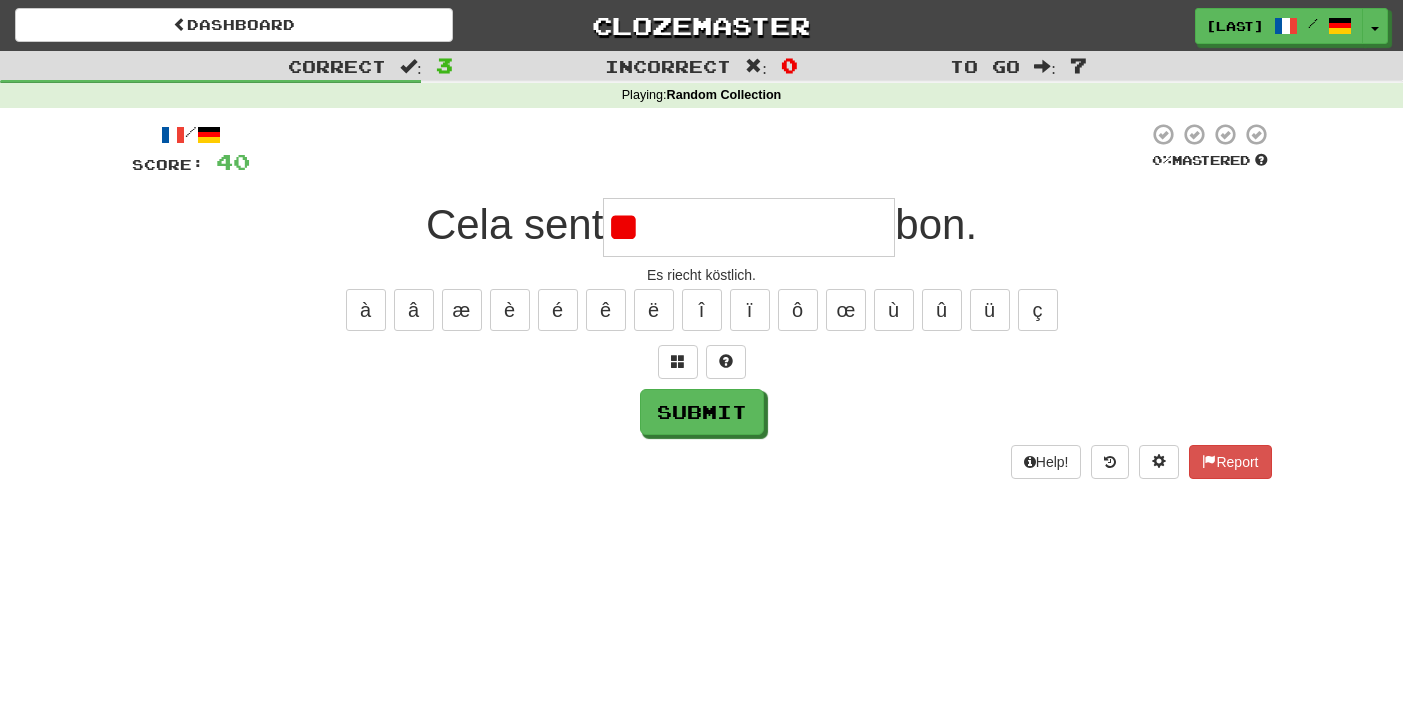 type on "*" 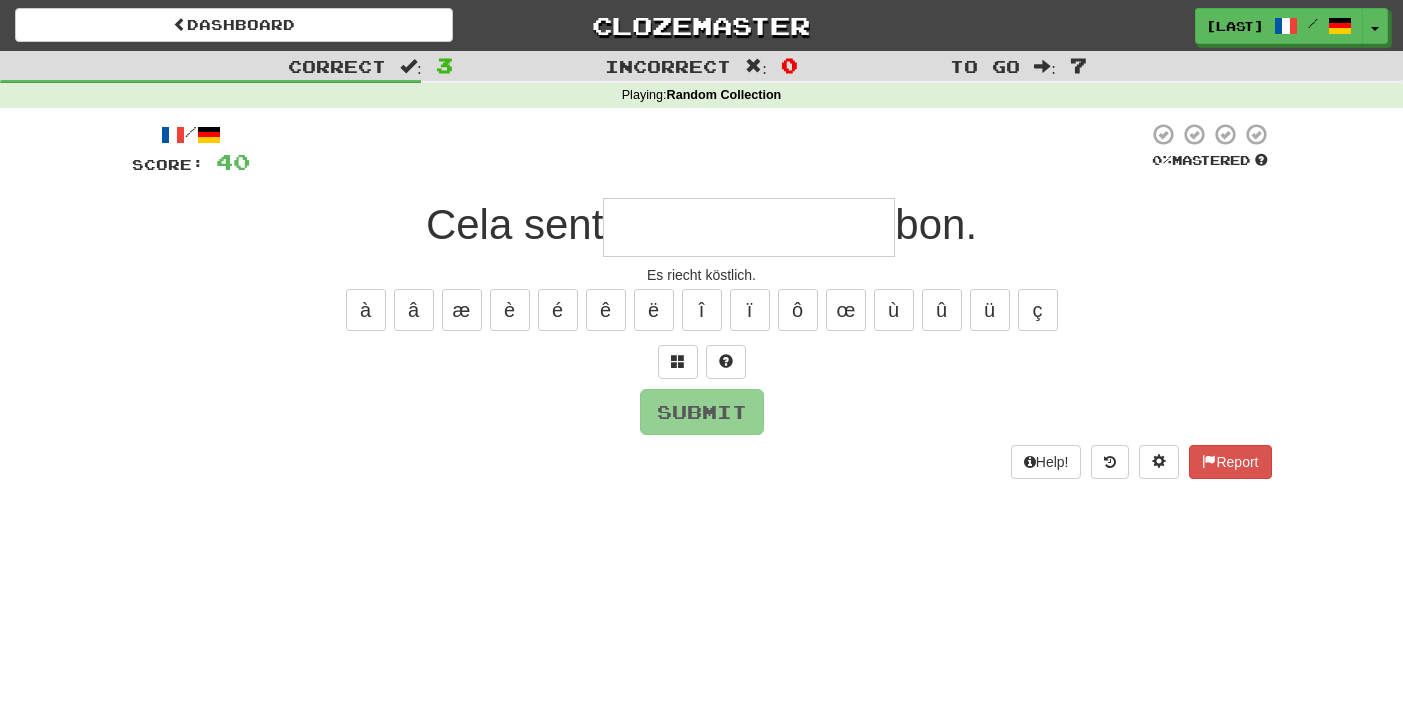 type on "*" 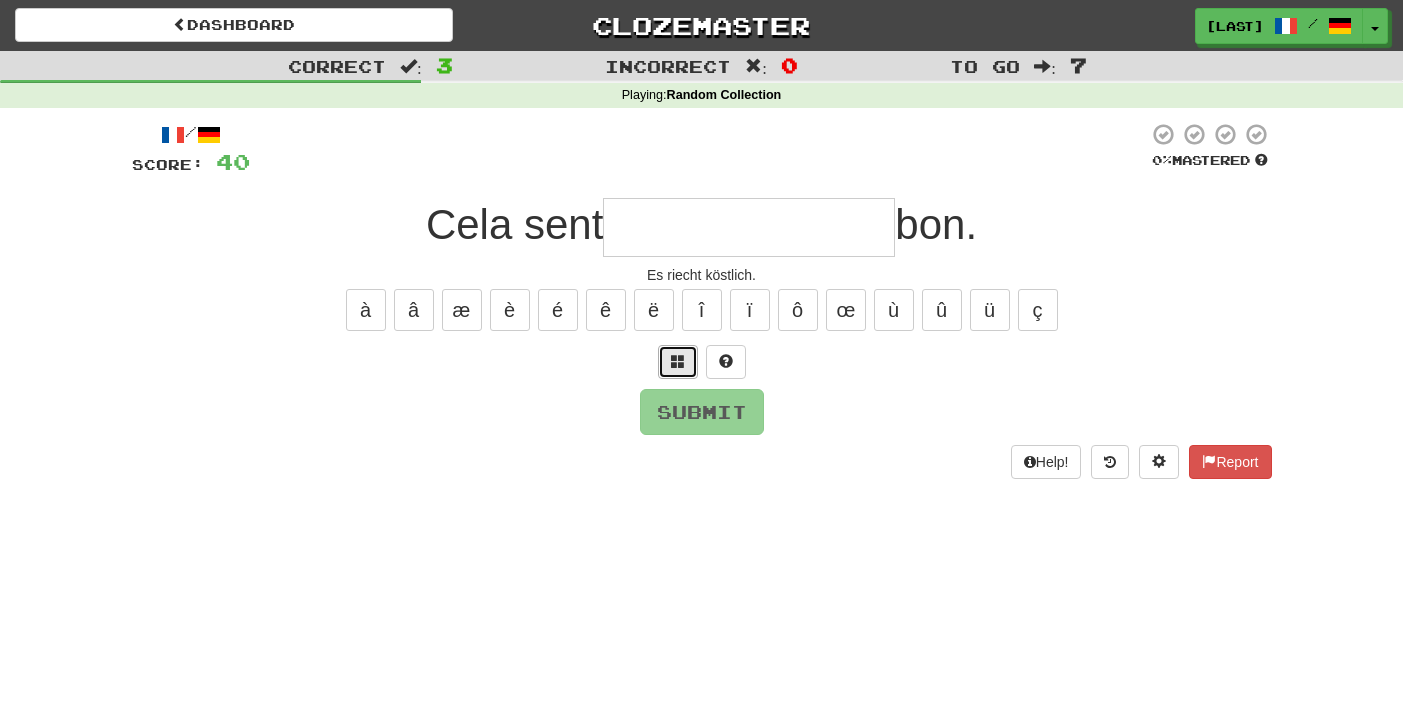 click at bounding box center (678, 362) 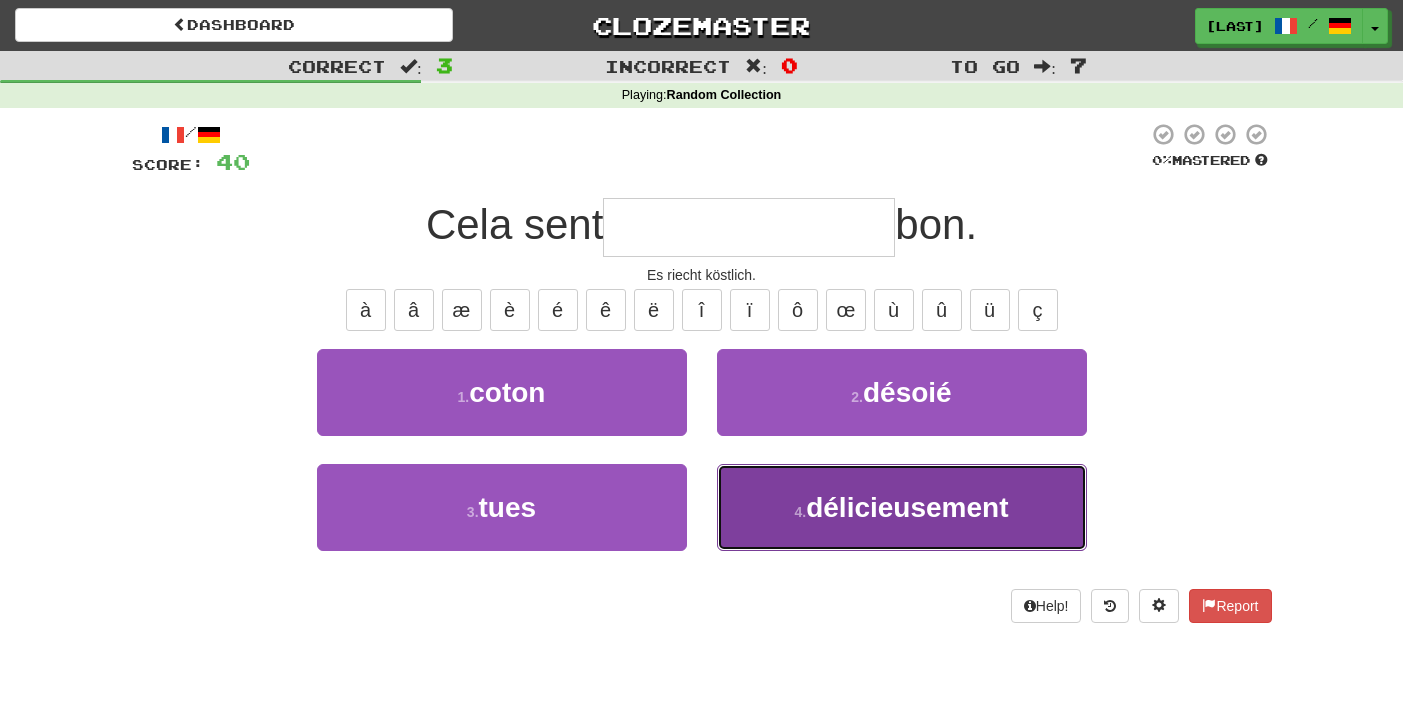 click on "4 .  délicieusement" at bounding box center [902, 507] 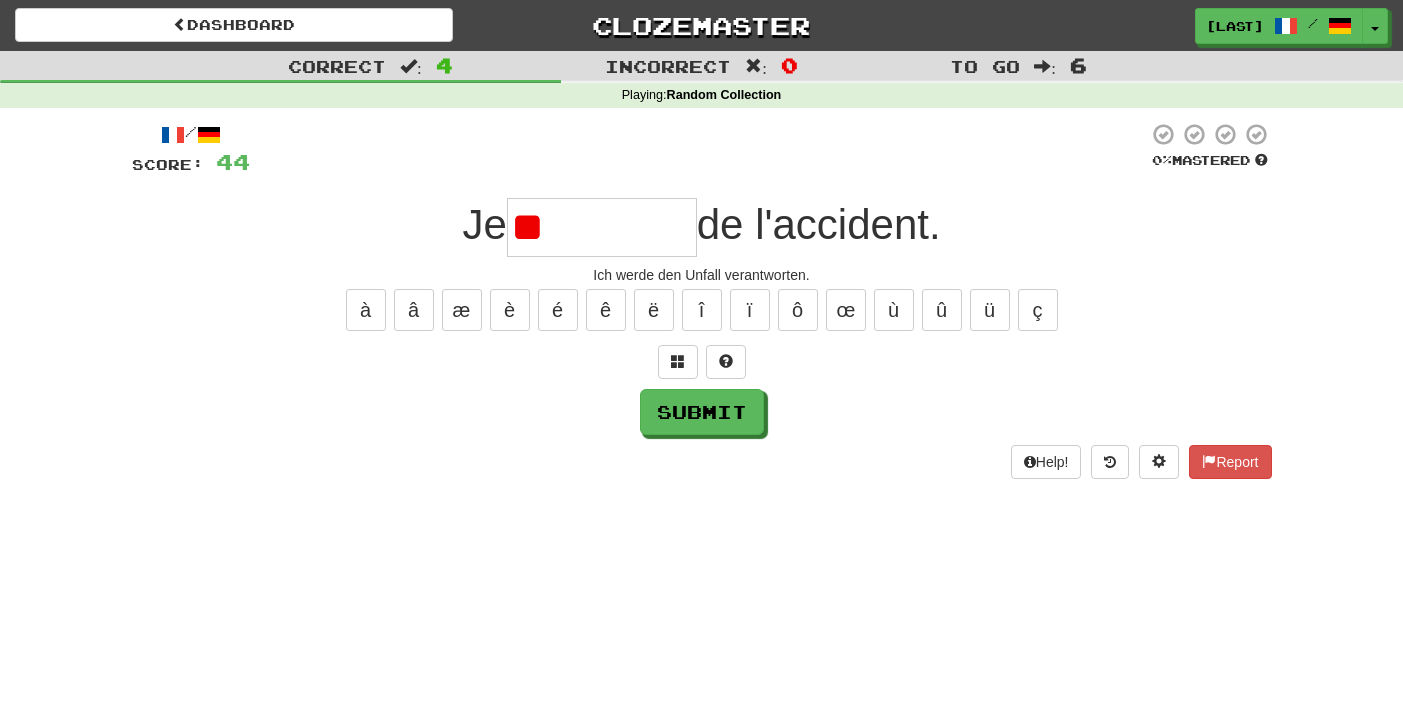 type on "*" 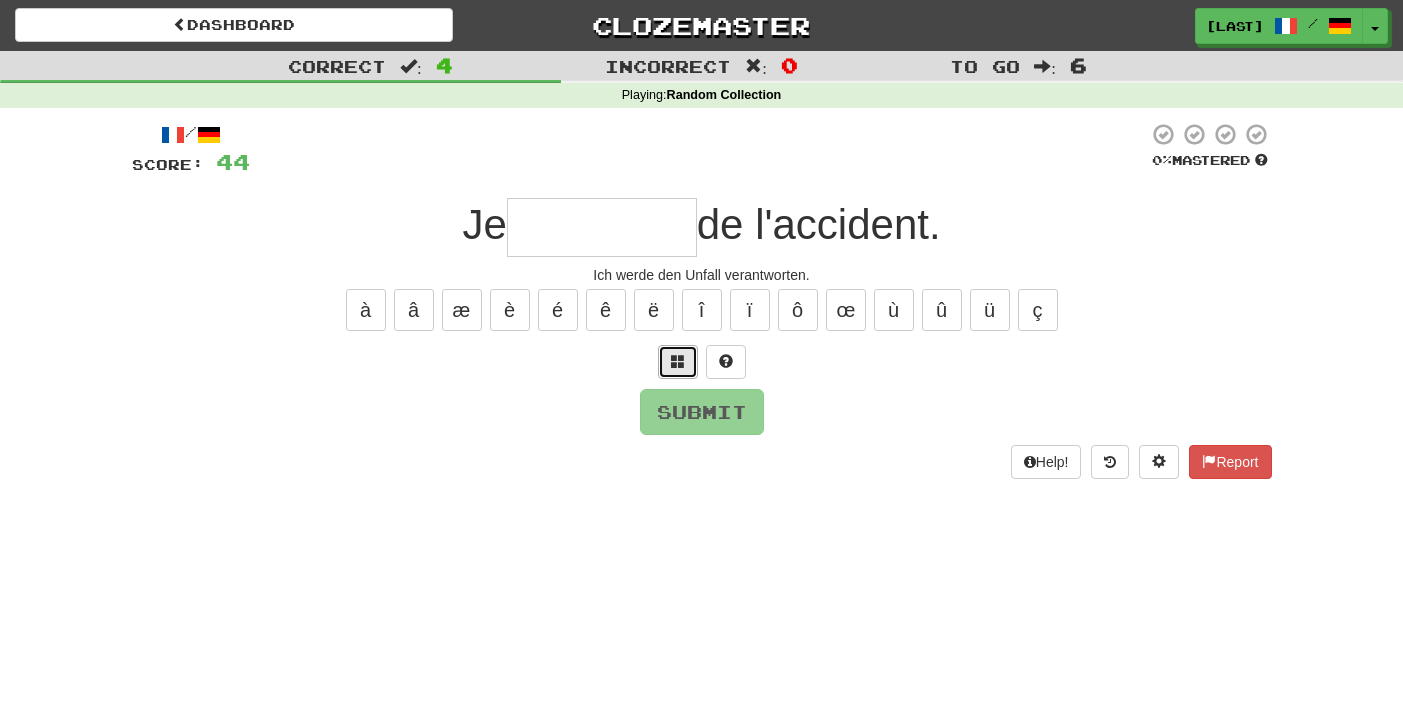 click at bounding box center (678, 361) 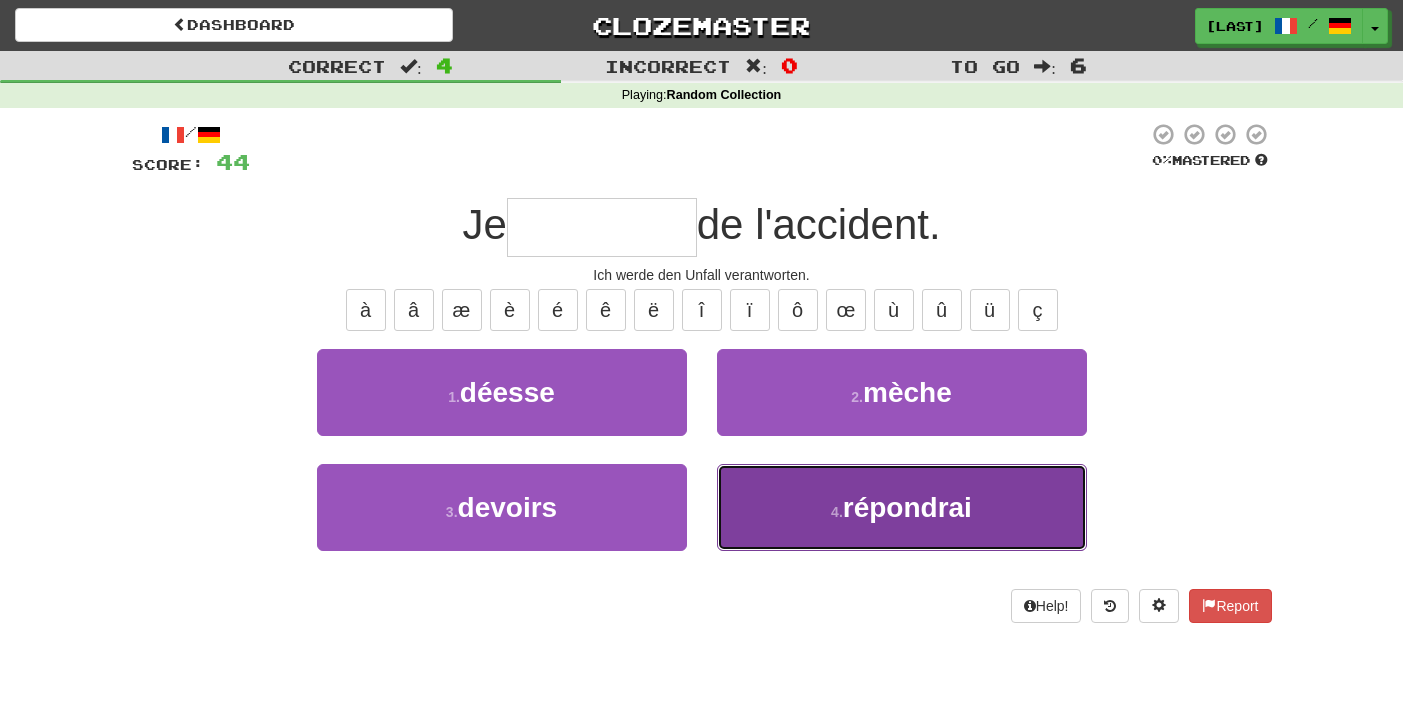 click on "4 .  répondrai" at bounding box center (902, 507) 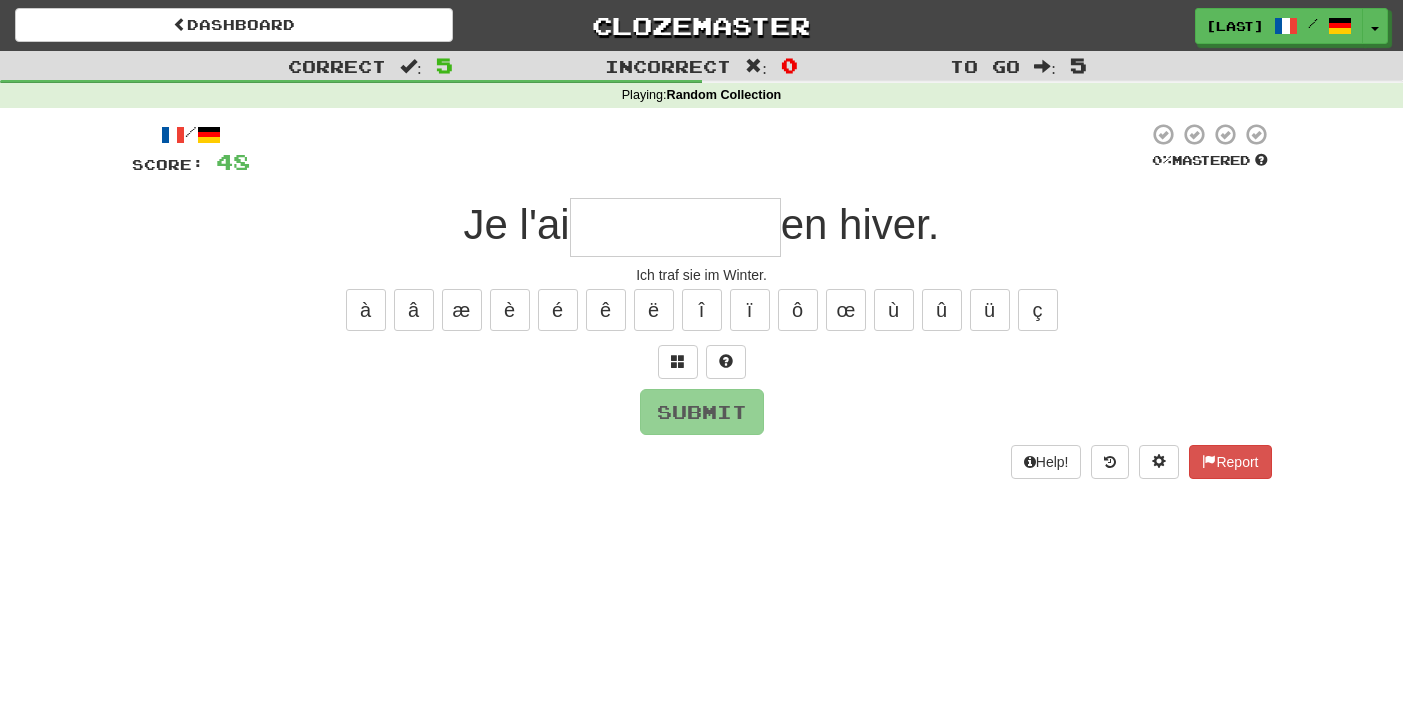 type on "*" 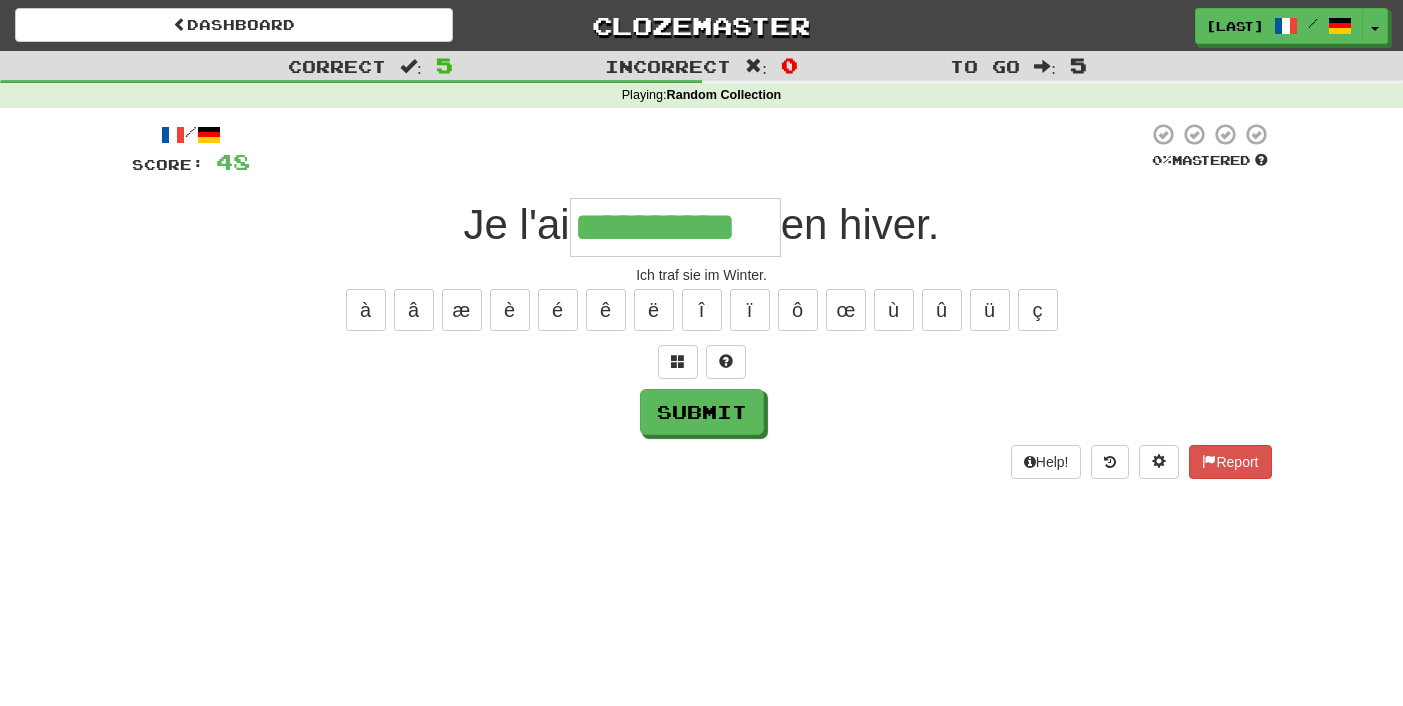 type on "**********" 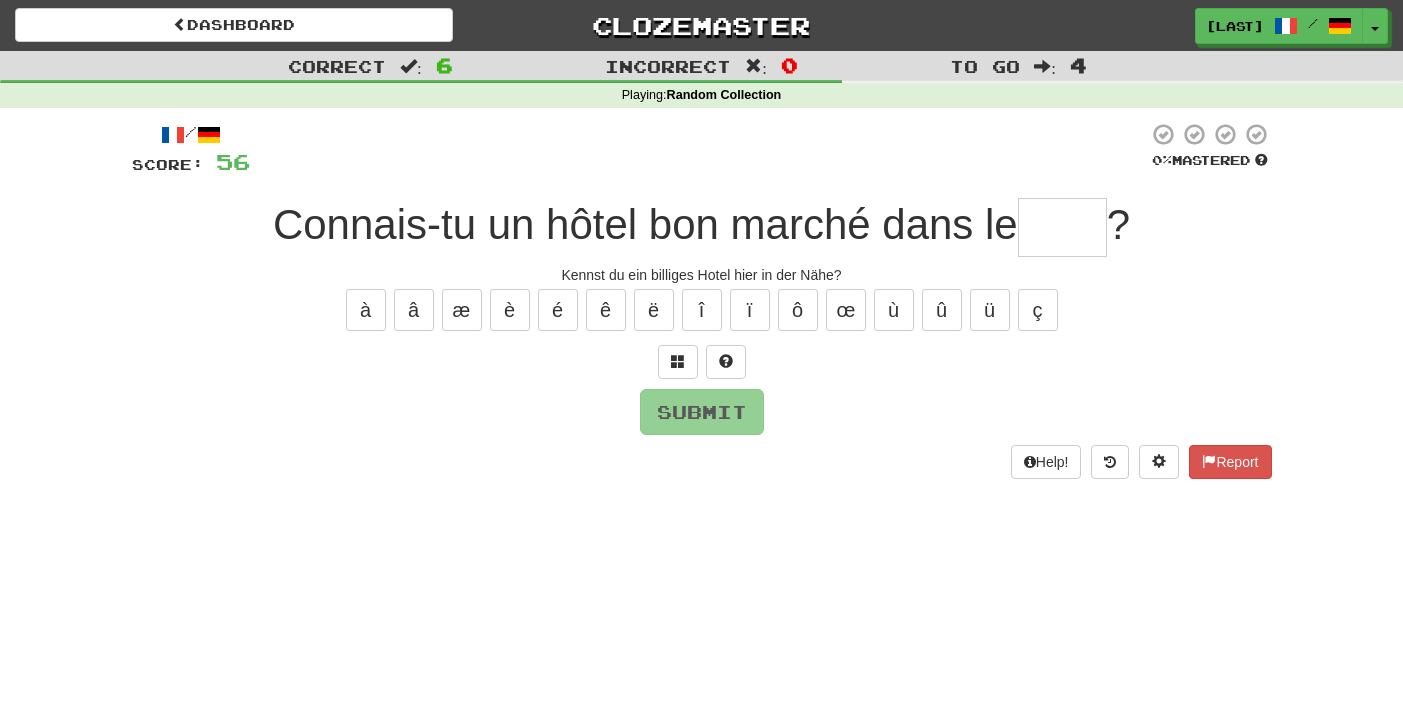 type on "*" 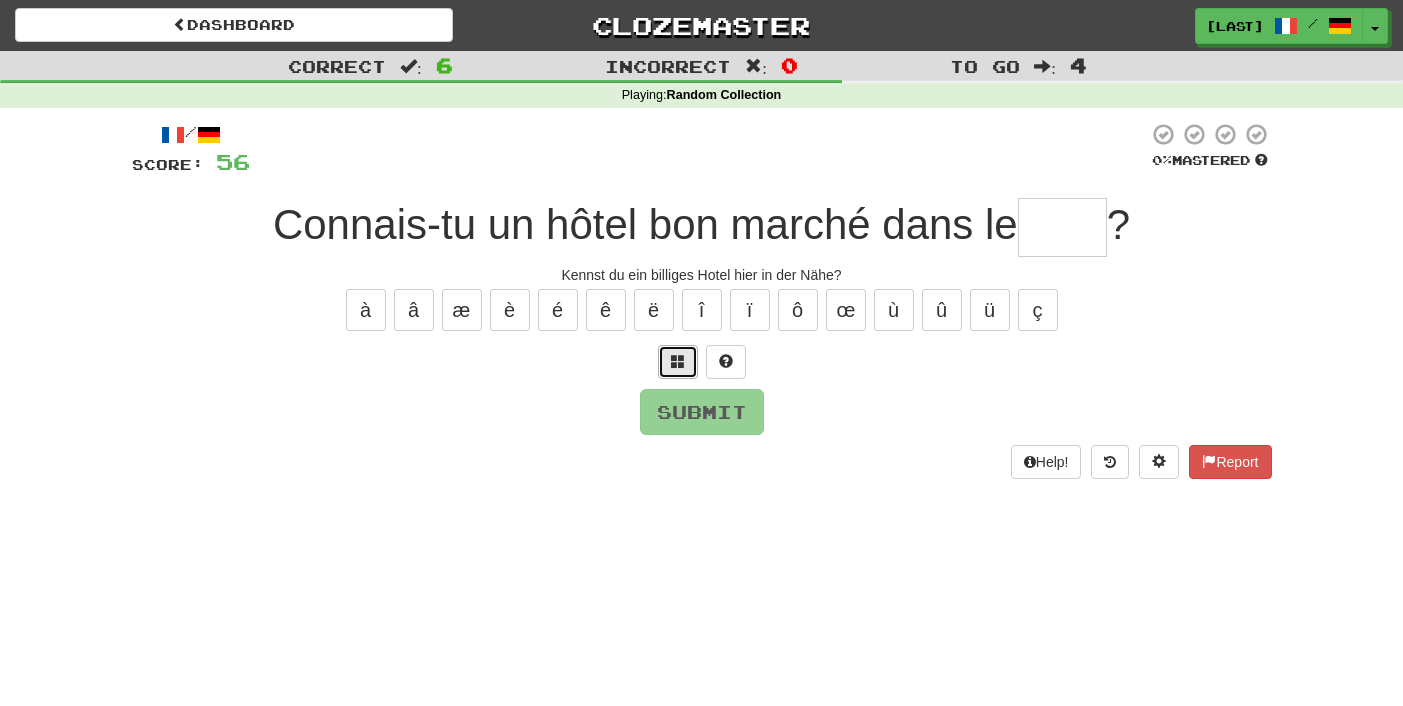 click at bounding box center (678, 362) 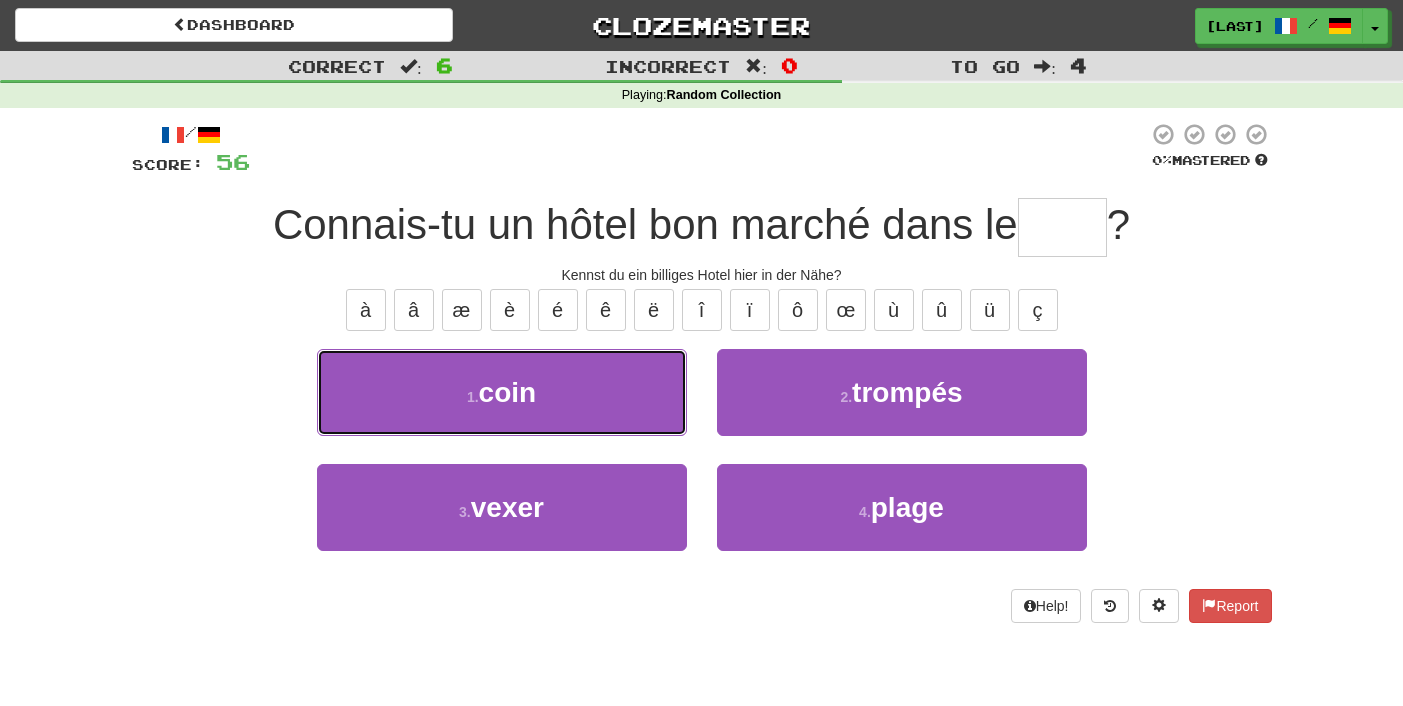 click on "1 .  coin" at bounding box center (502, 392) 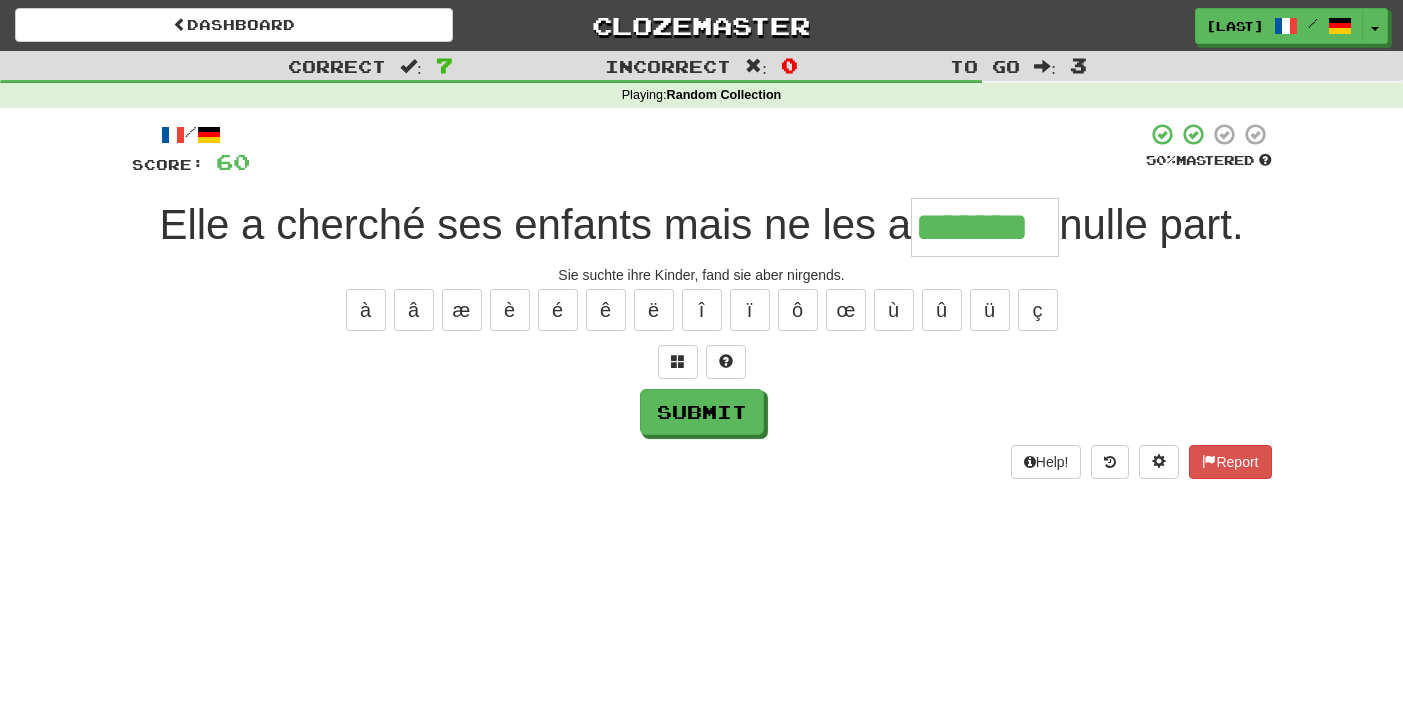 type on "*******" 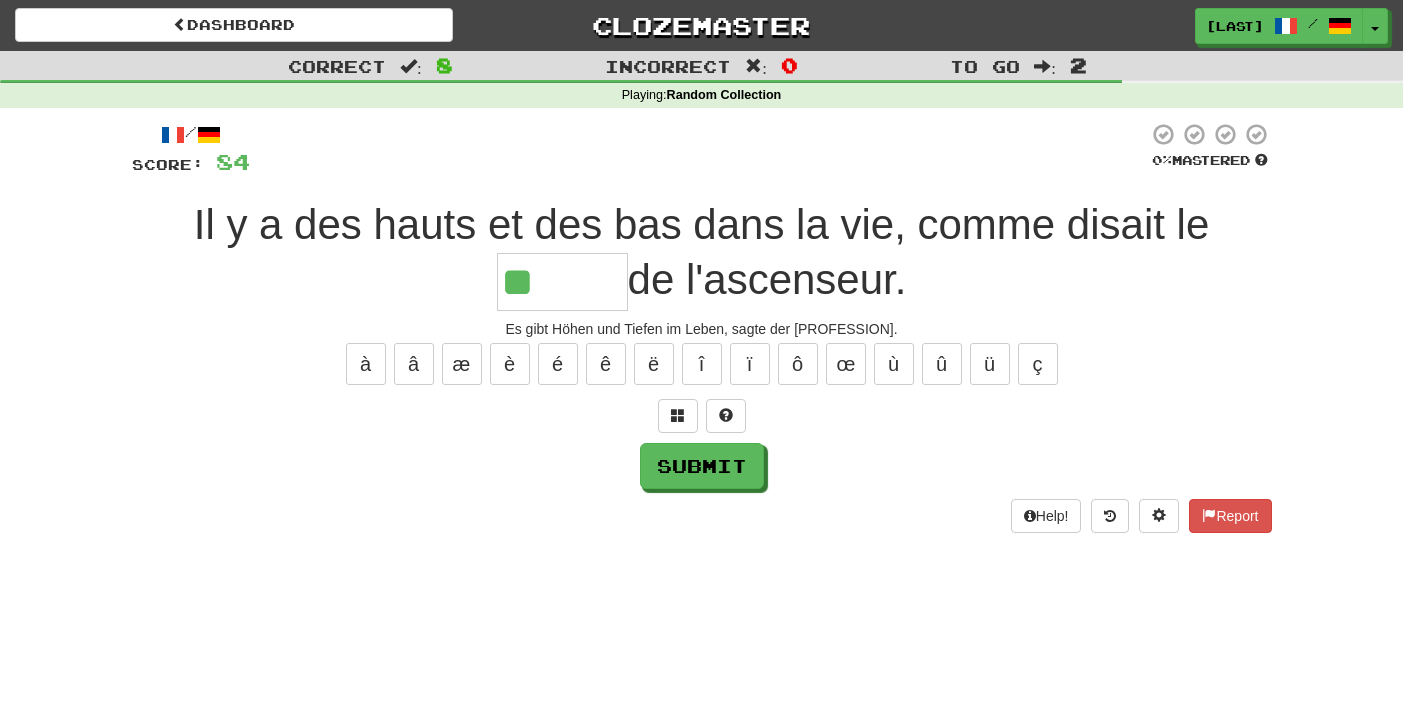 type on "**" 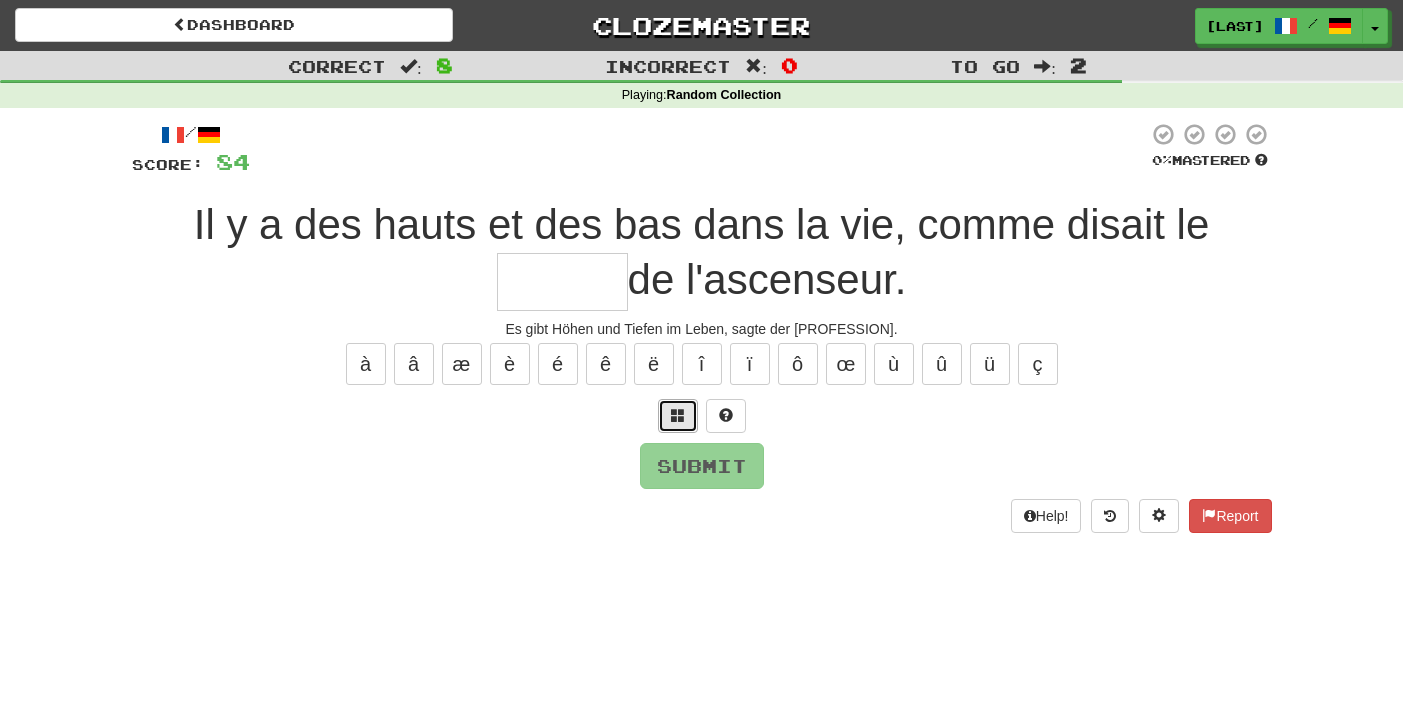 click at bounding box center (678, 415) 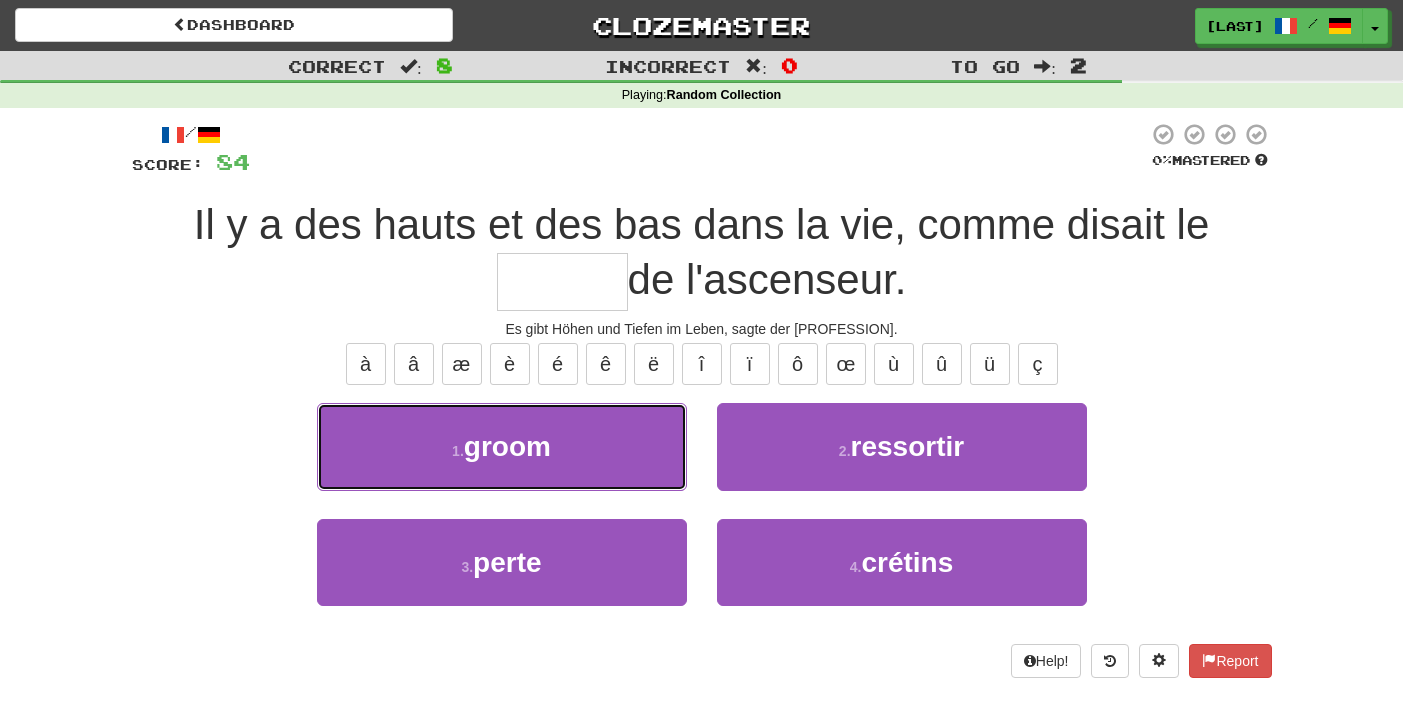 click on "1 .  groom" at bounding box center [502, 446] 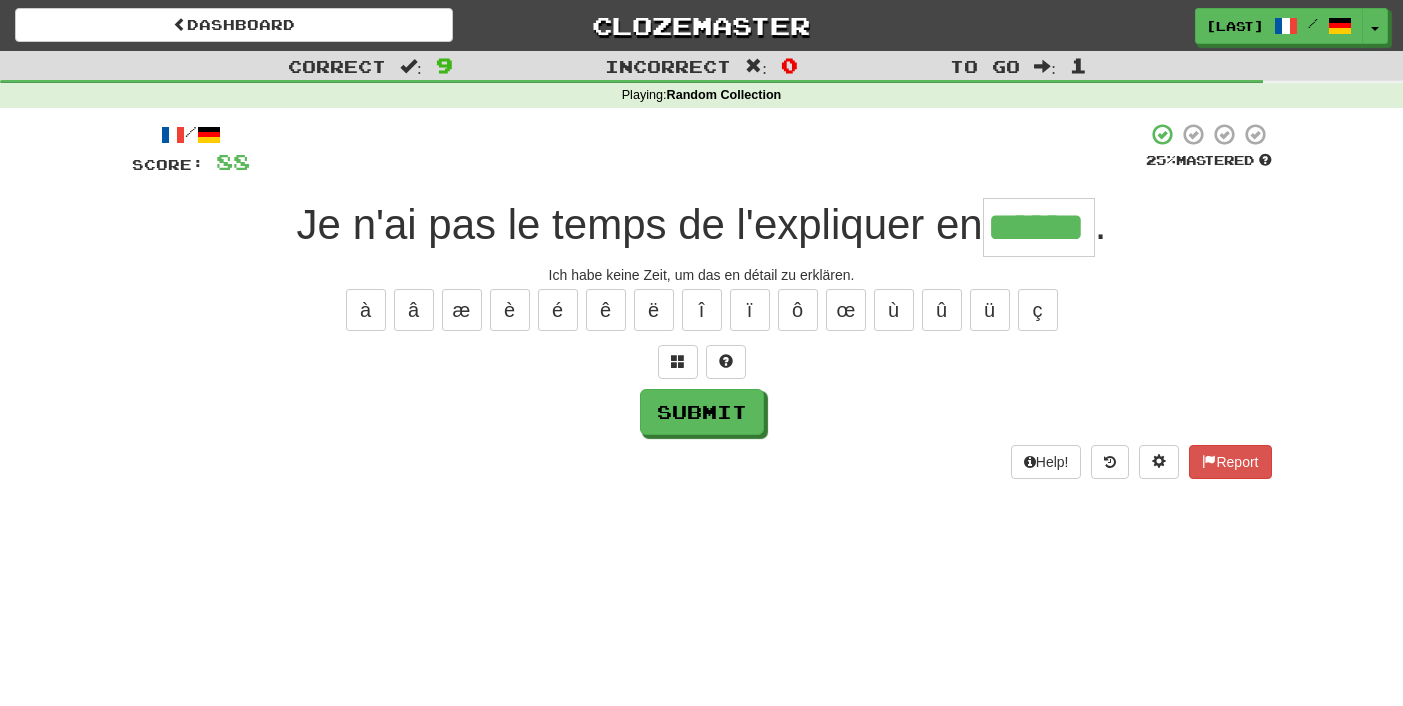 type on "******" 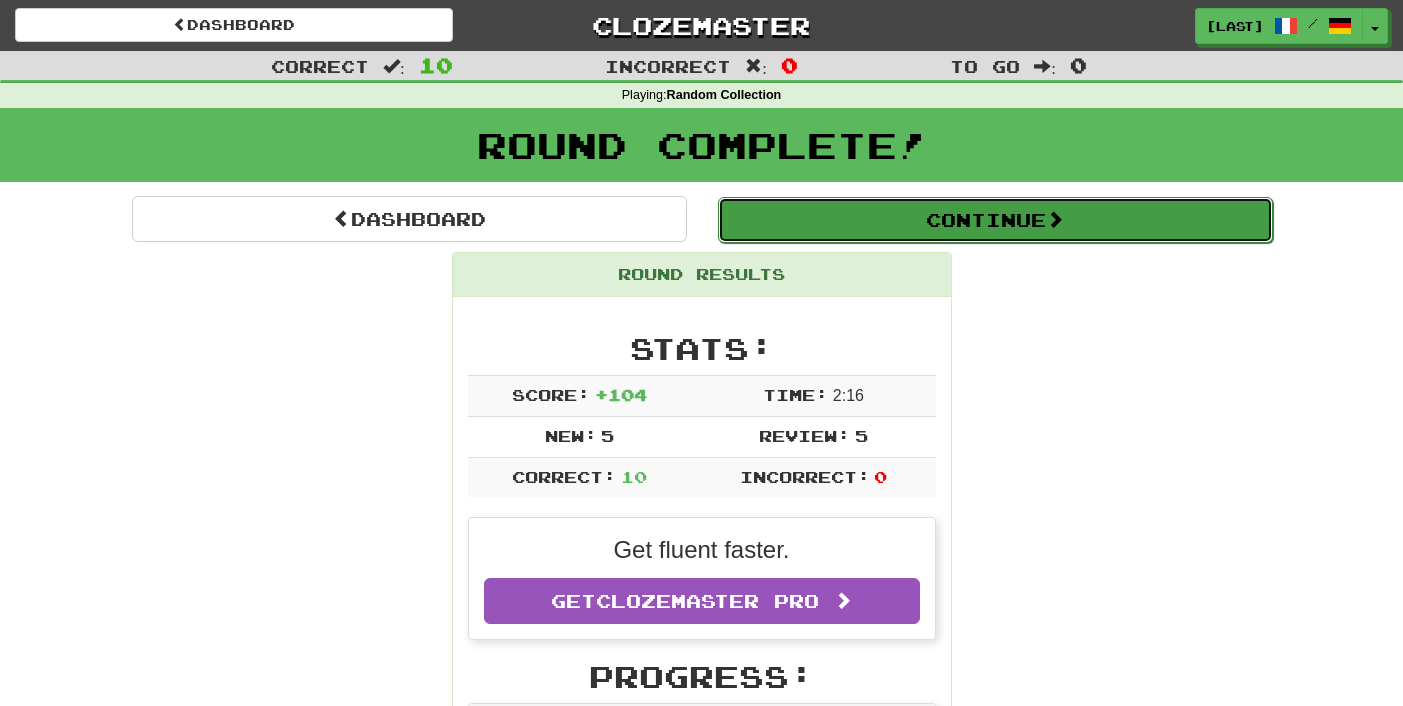 click on "Continue" at bounding box center [995, 220] 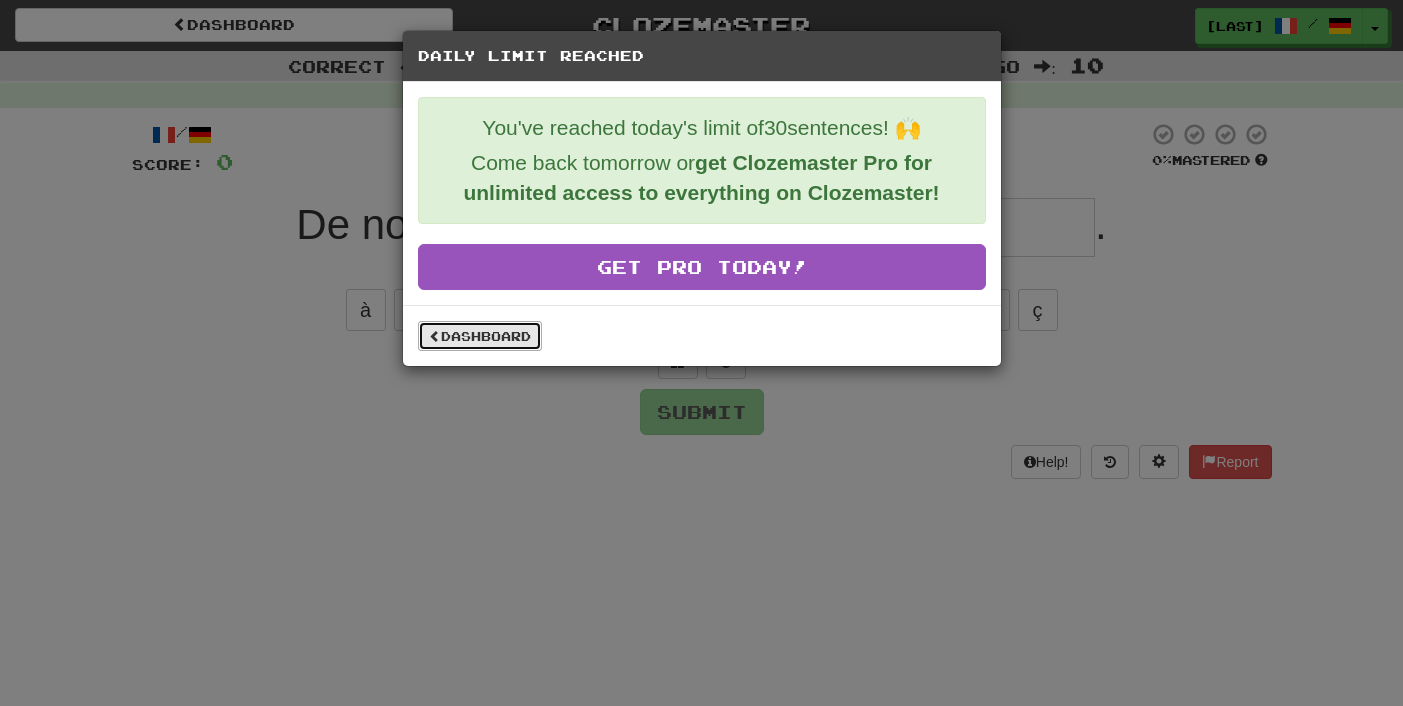 click on "Dashboard" at bounding box center (480, 336) 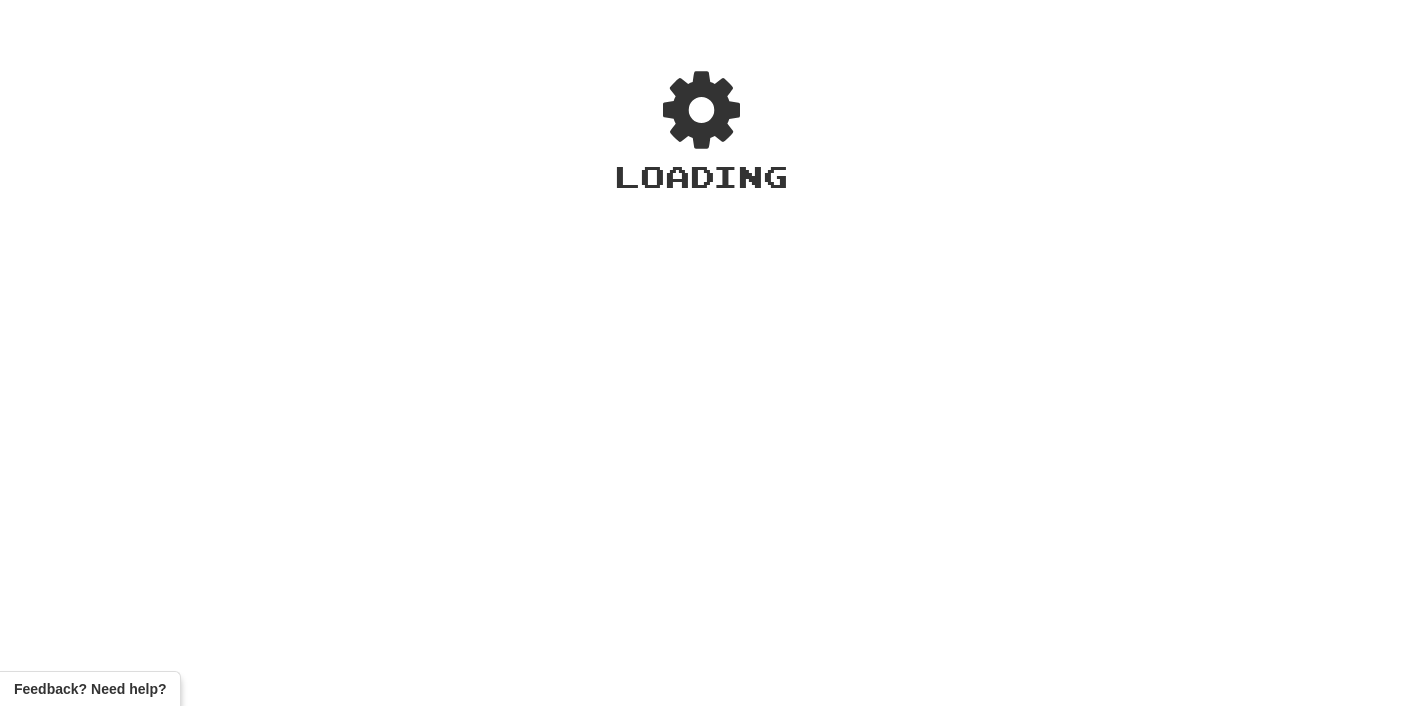 scroll, scrollTop: 0, scrollLeft: 0, axis: both 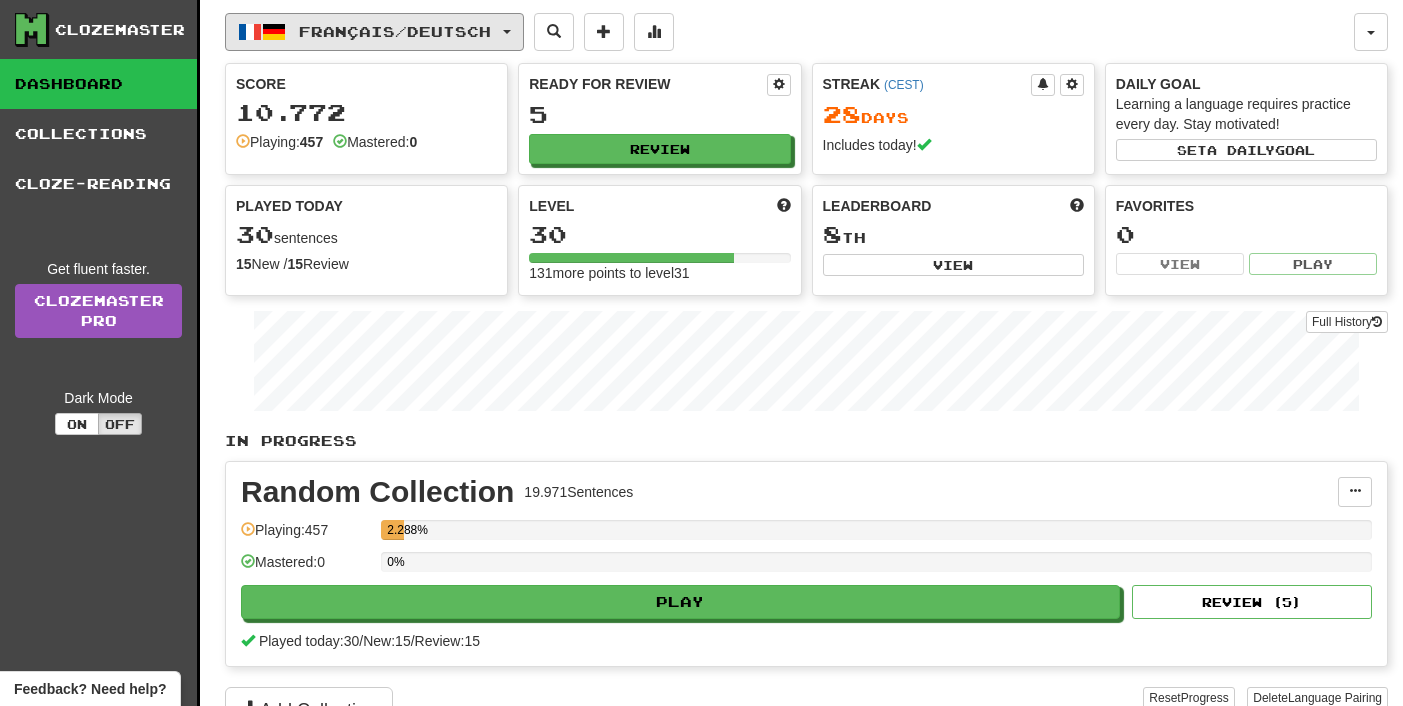 click on "Français  /  Deutsch" at bounding box center (395, 31) 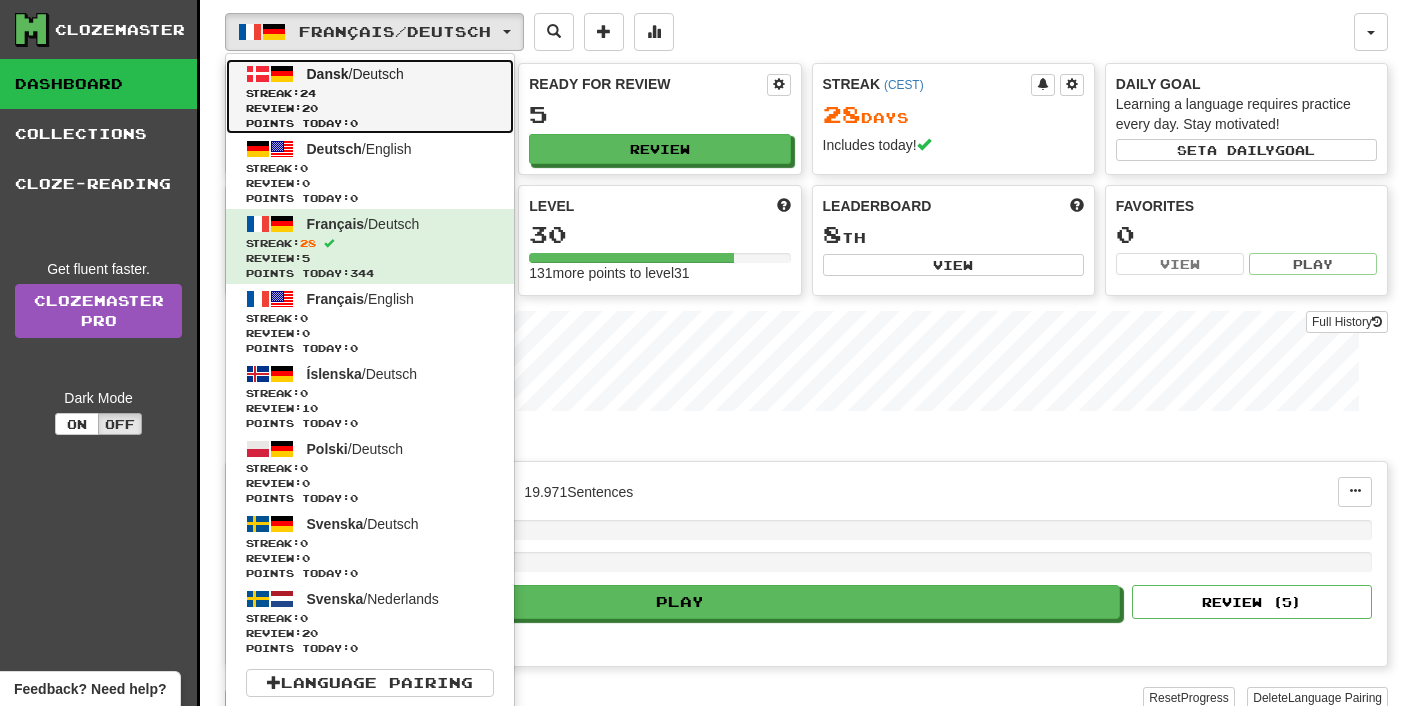 click on "Dansk  /  Deutsch Streak:  24   Review:  20 Points today:  0" at bounding box center [370, 96] 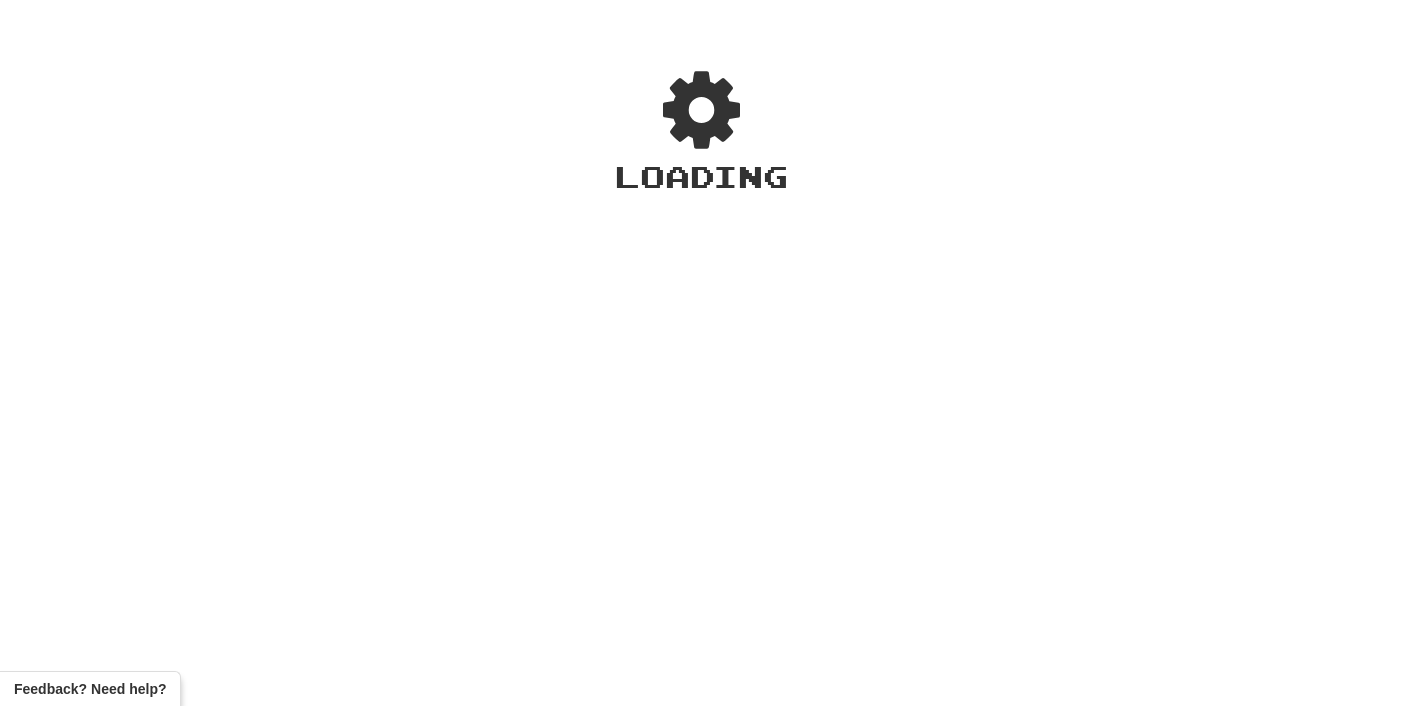 scroll, scrollTop: 0, scrollLeft: 0, axis: both 